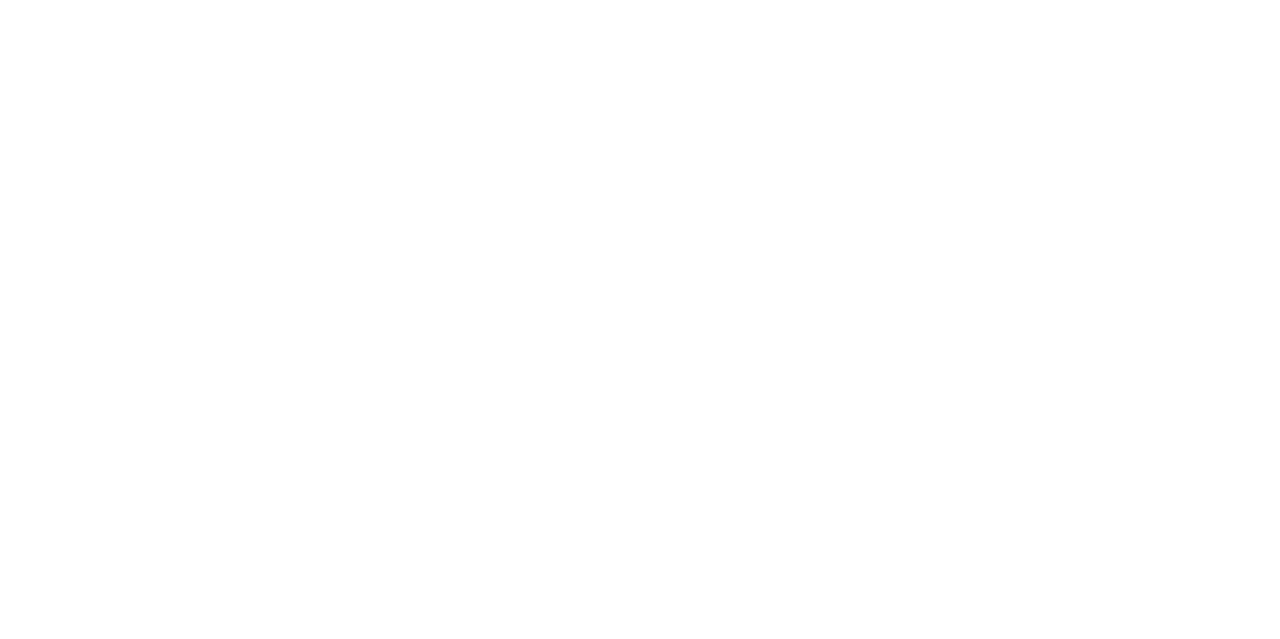 scroll, scrollTop: 0, scrollLeft: 0, axis: both 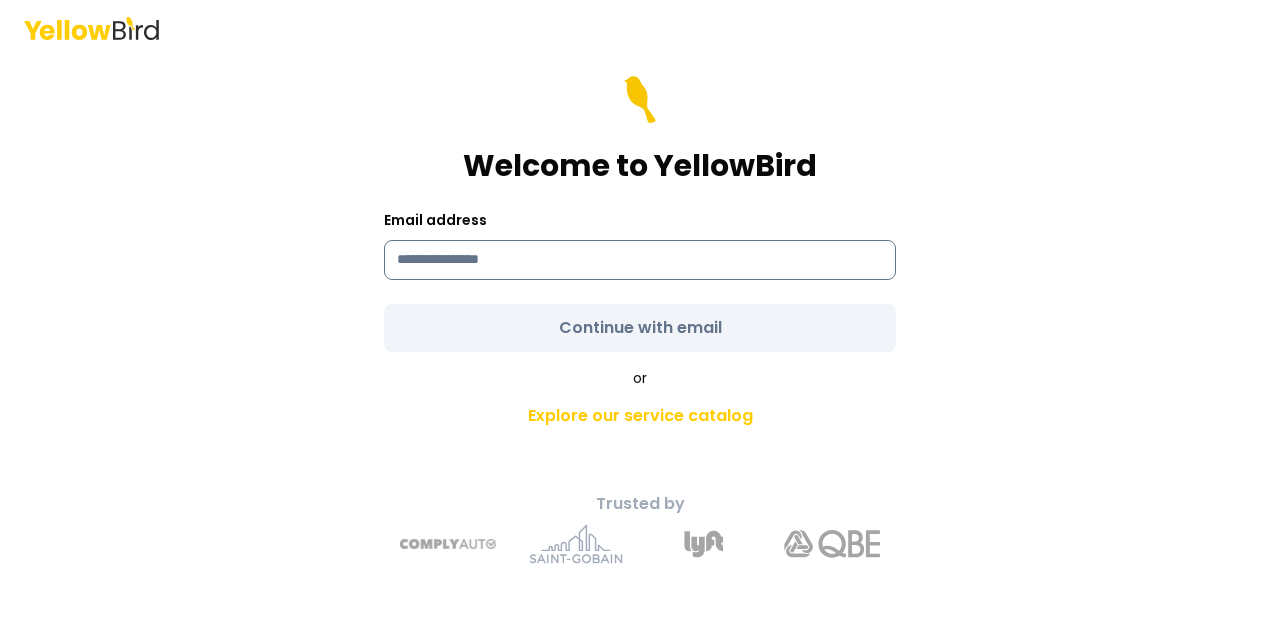 click at bounding box center (640, 260) 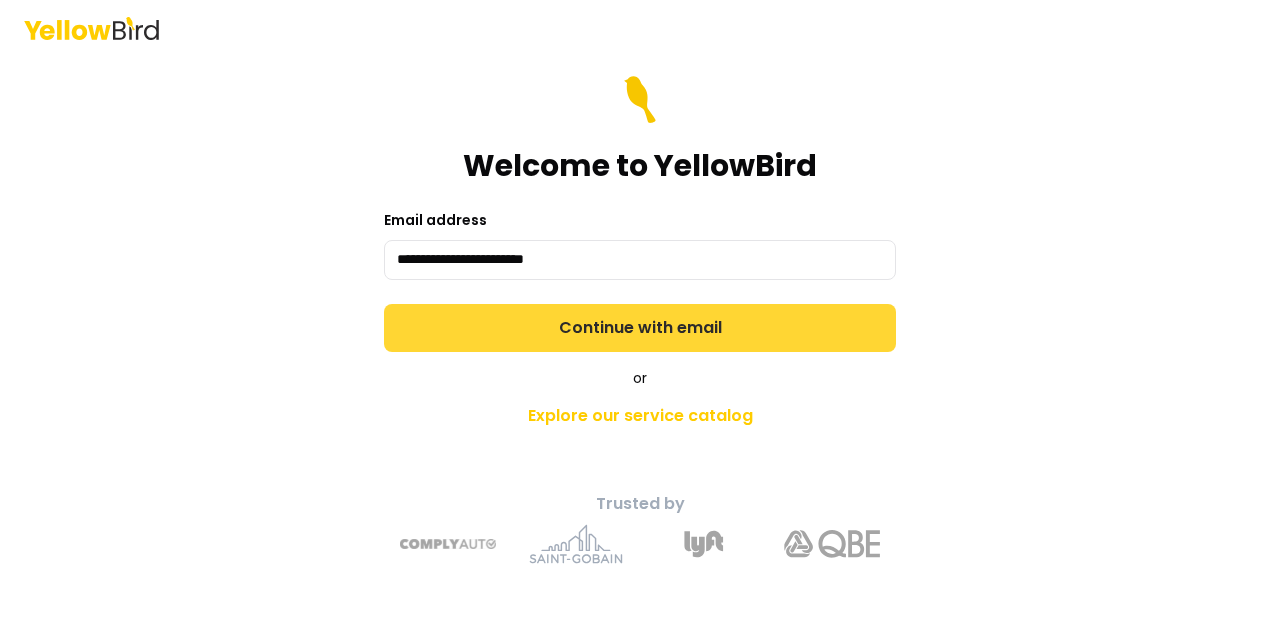 click on "Continue with email" at bounding box center (640, 328) 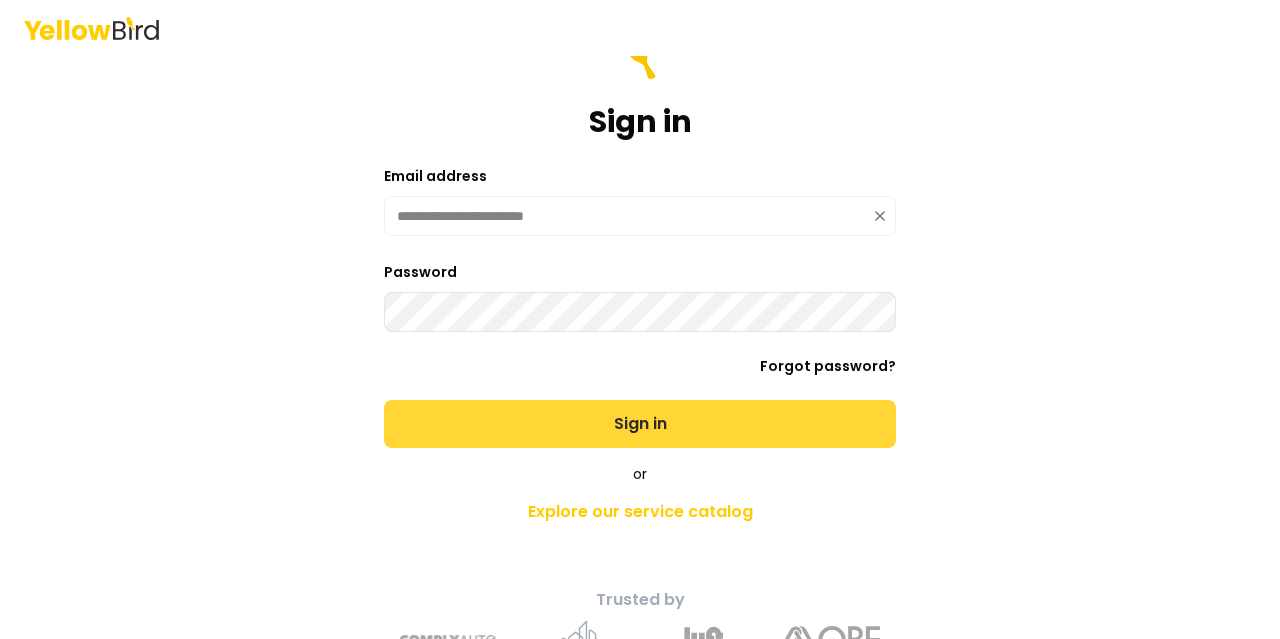 click on "Sign in" at bounding box center (640, 424) 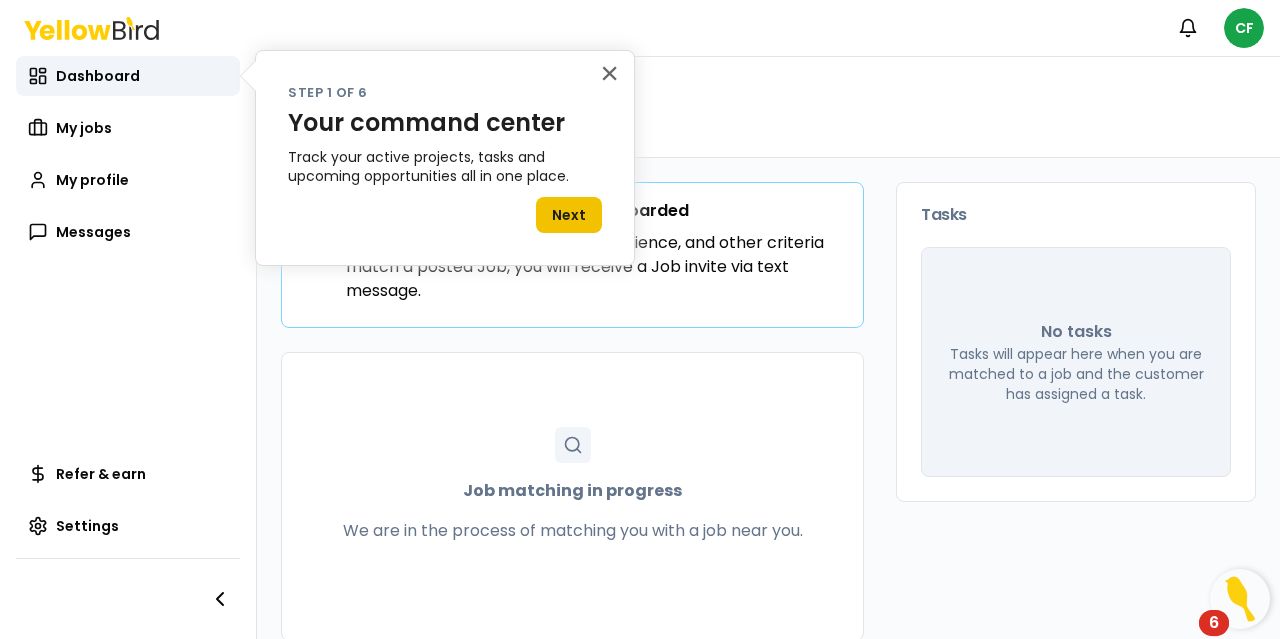 click on "Next" at bounding box center (569, 215) 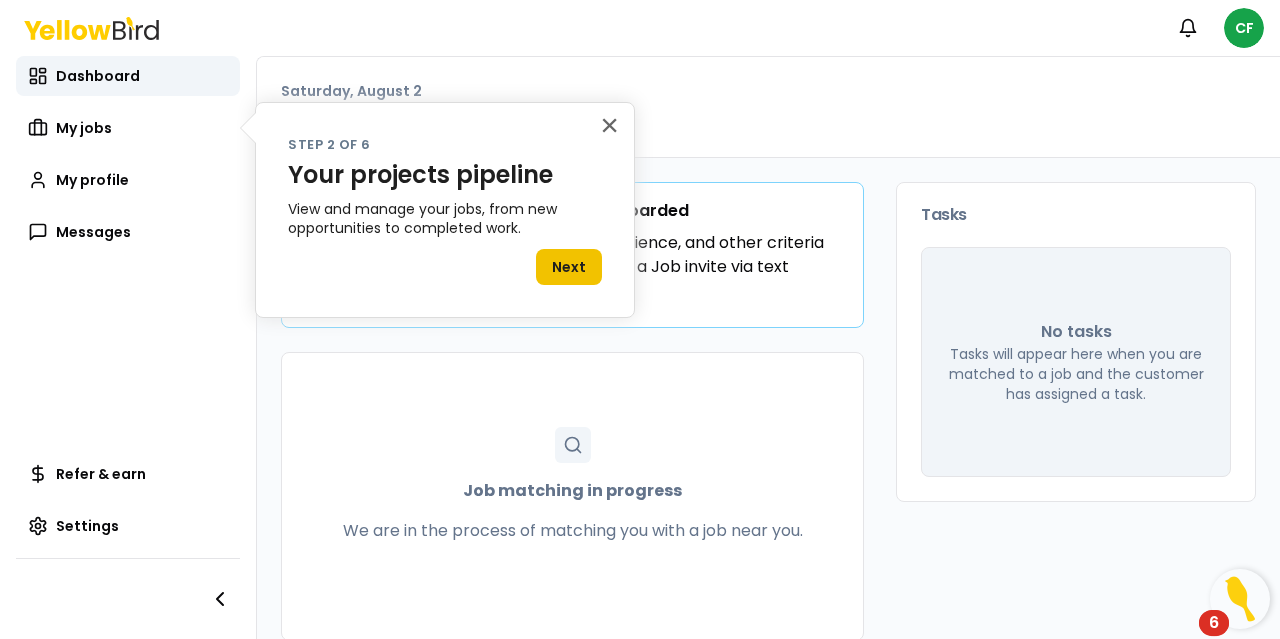 click on "Next" at bounding box center [569, 267] 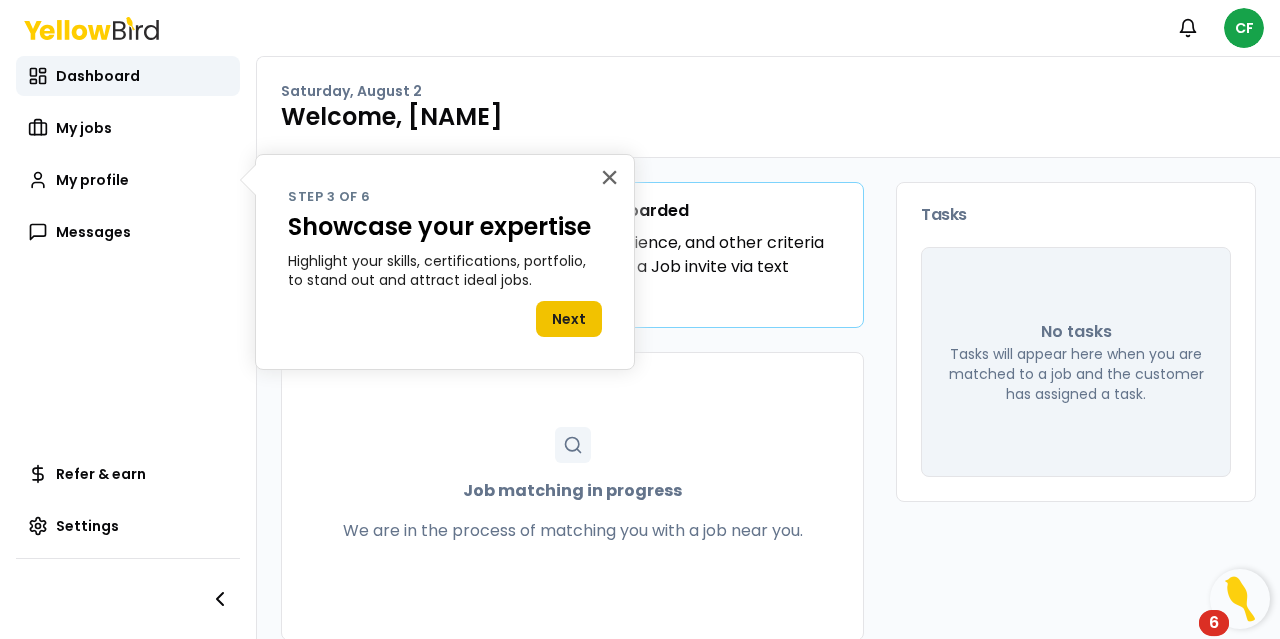 click on "Next" at bounding box center (569, 319) 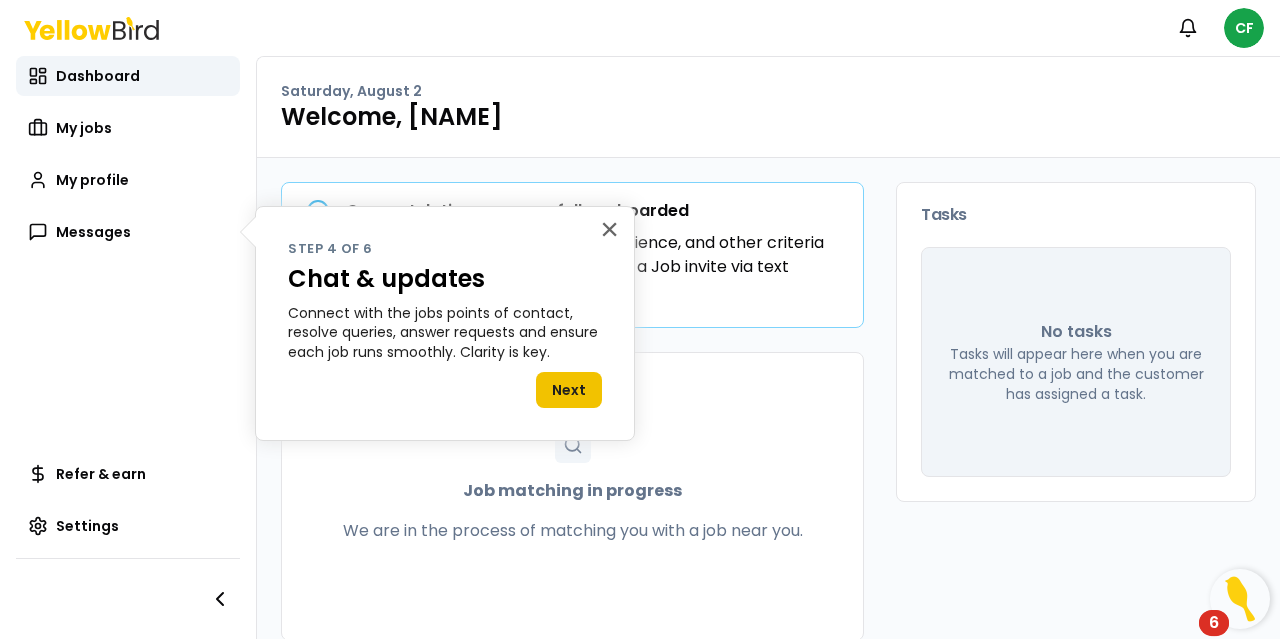 click on "Next" at bounding box center (569, 390) 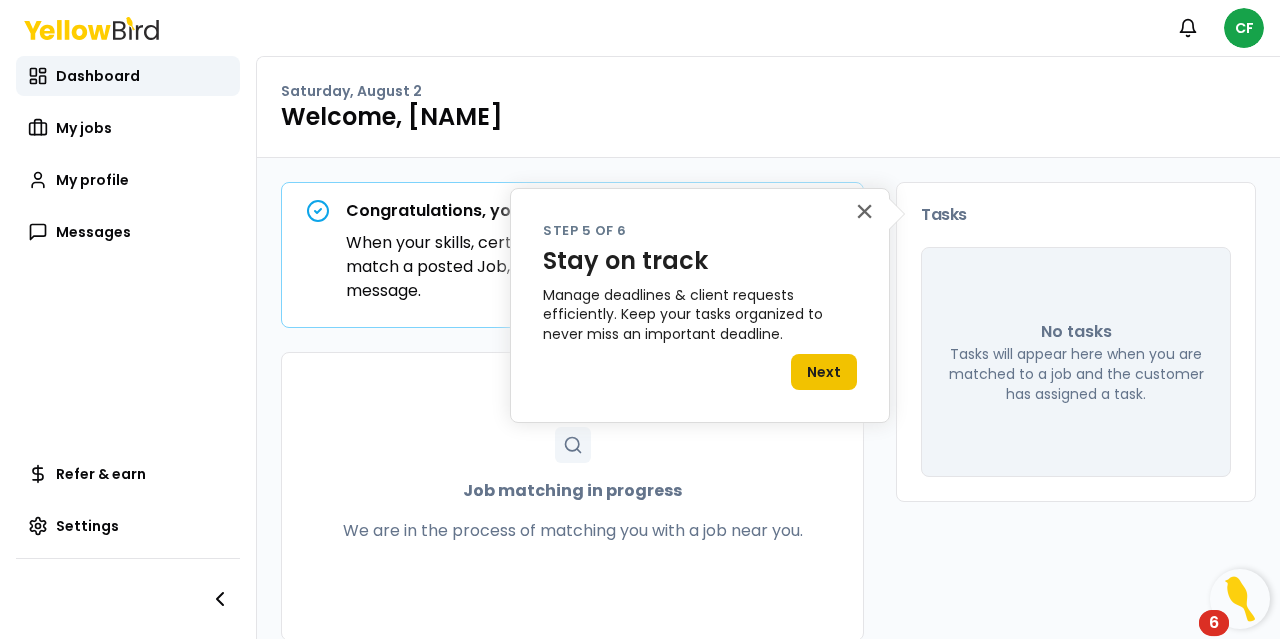 click on "Next" at bounding box center [824, 372] 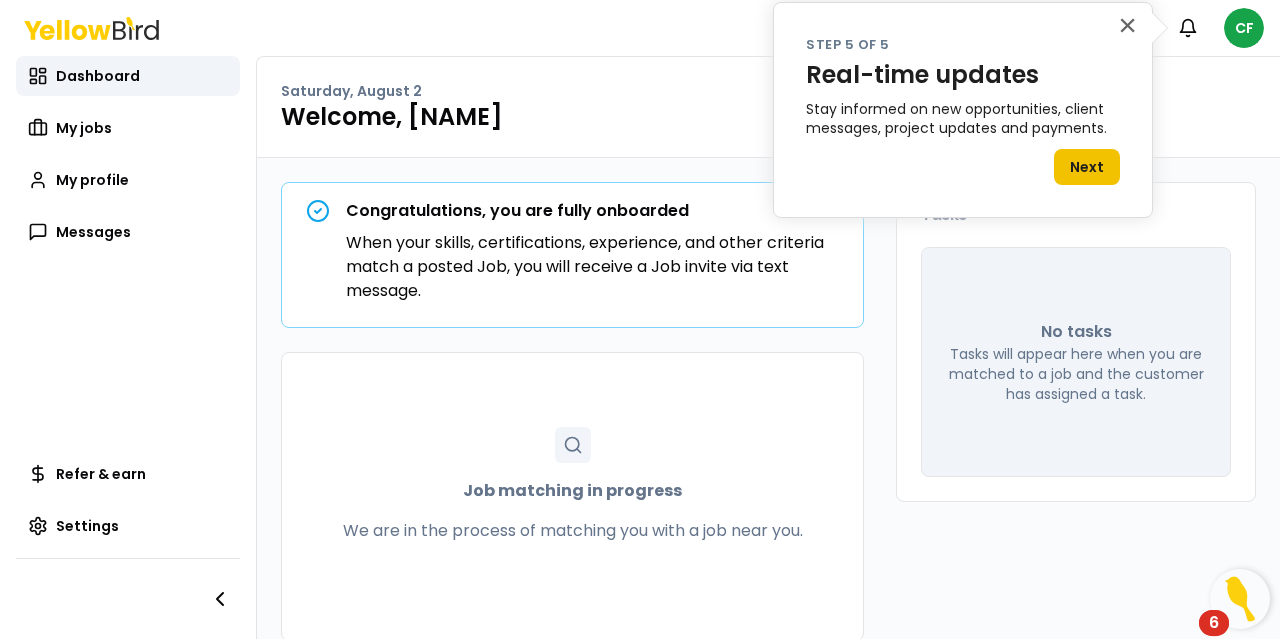 click on "Next" at bounding box center (1087, 167) 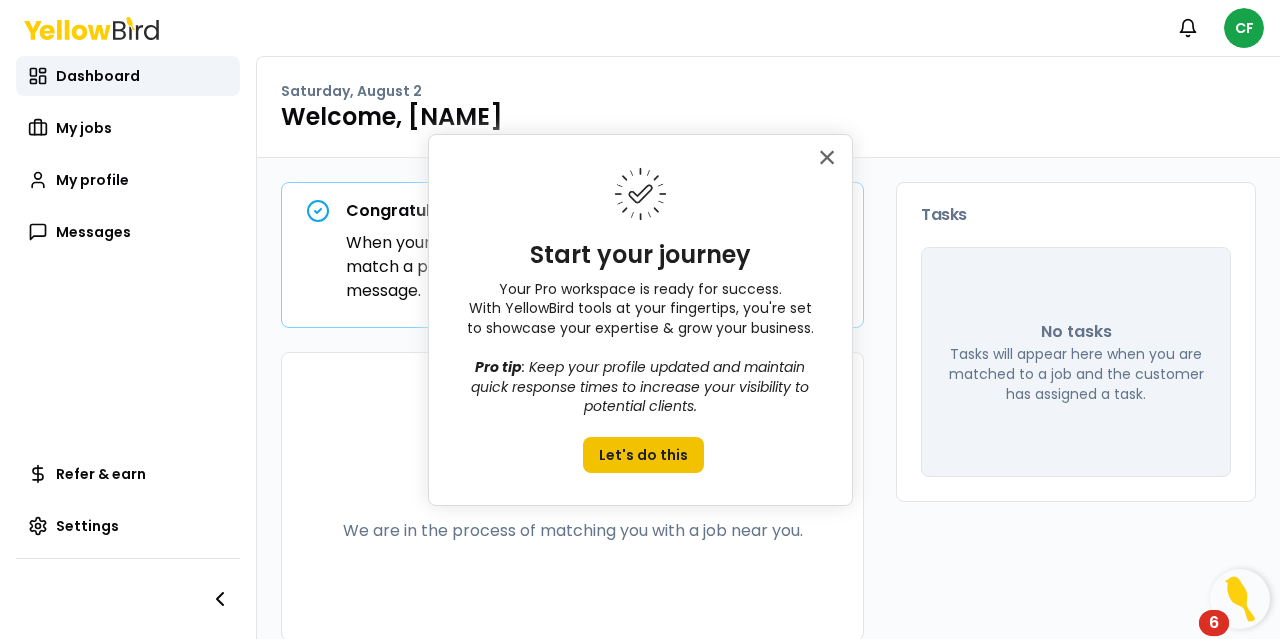 click on "Let's do this" at bounding box center (643, 455) 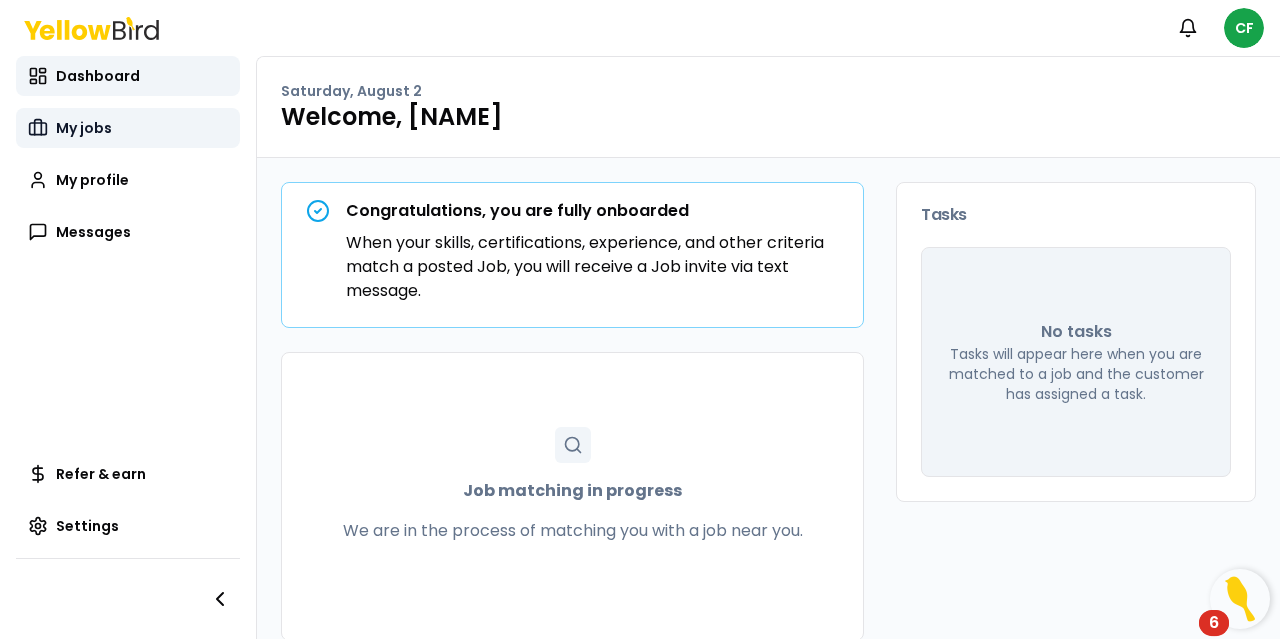 click on "My jobs" at bounding box center (128, 128) 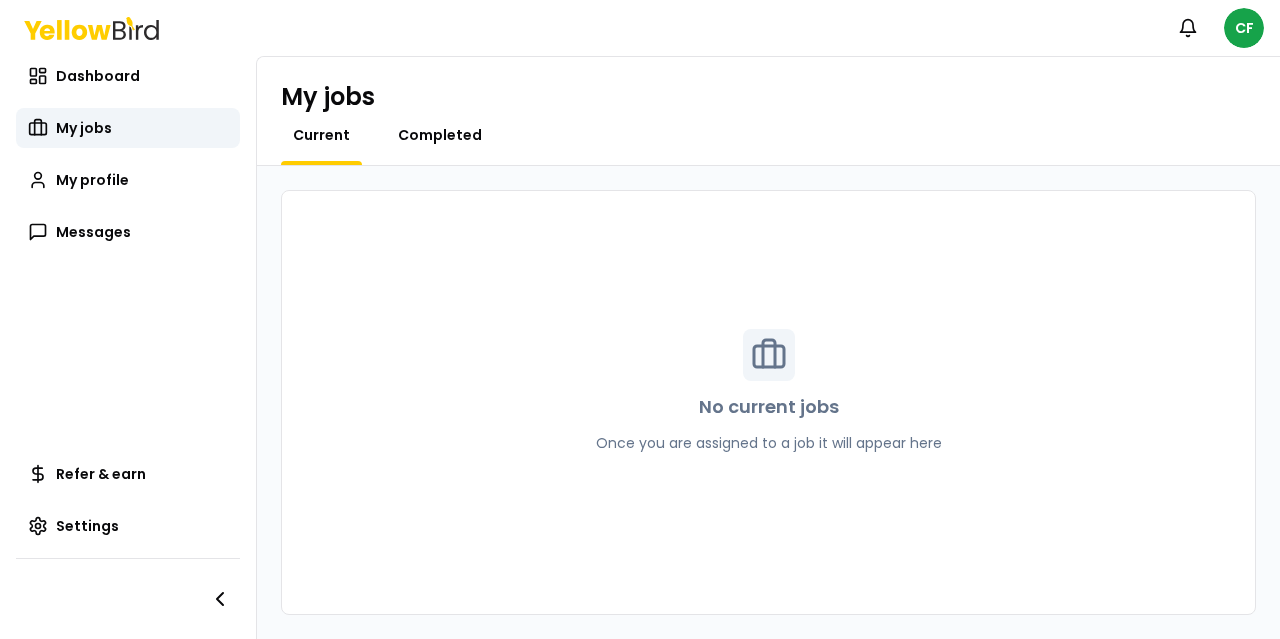 click on "Completed" at bounding box center (440, 135) 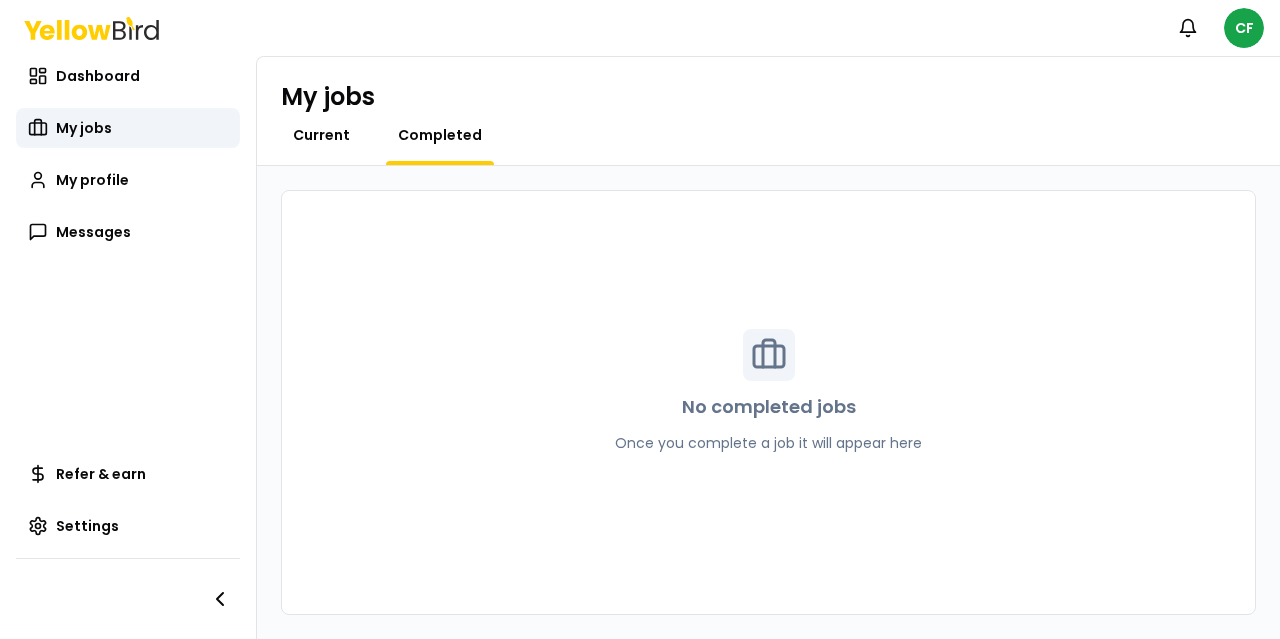 click on "Current" at bounding box center (321, 135) 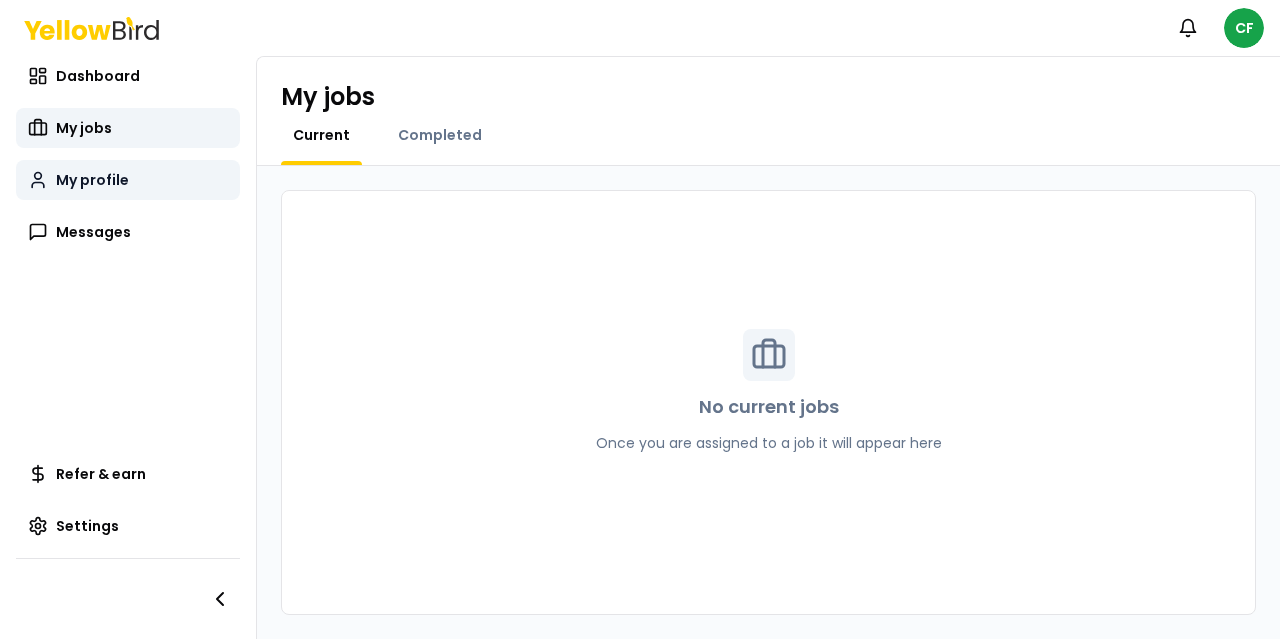 click on "My profile" at bounding box center (92, 180) 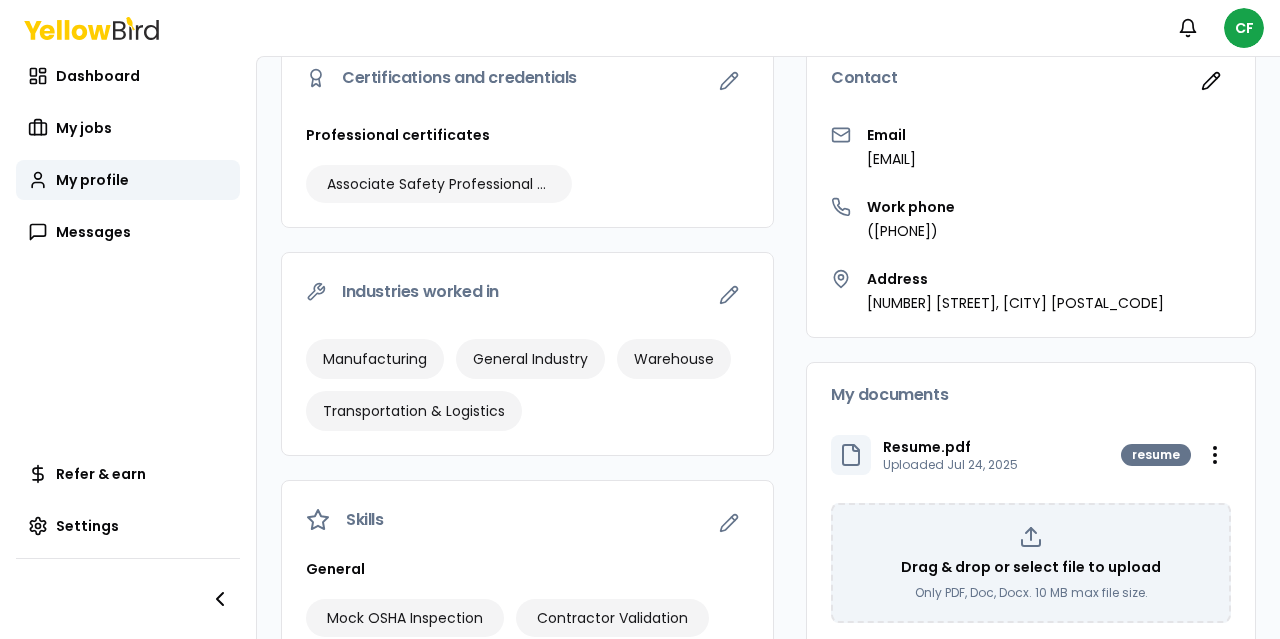 scroll, scrollTop: 192, scrollLeft: 0, axis: vertical 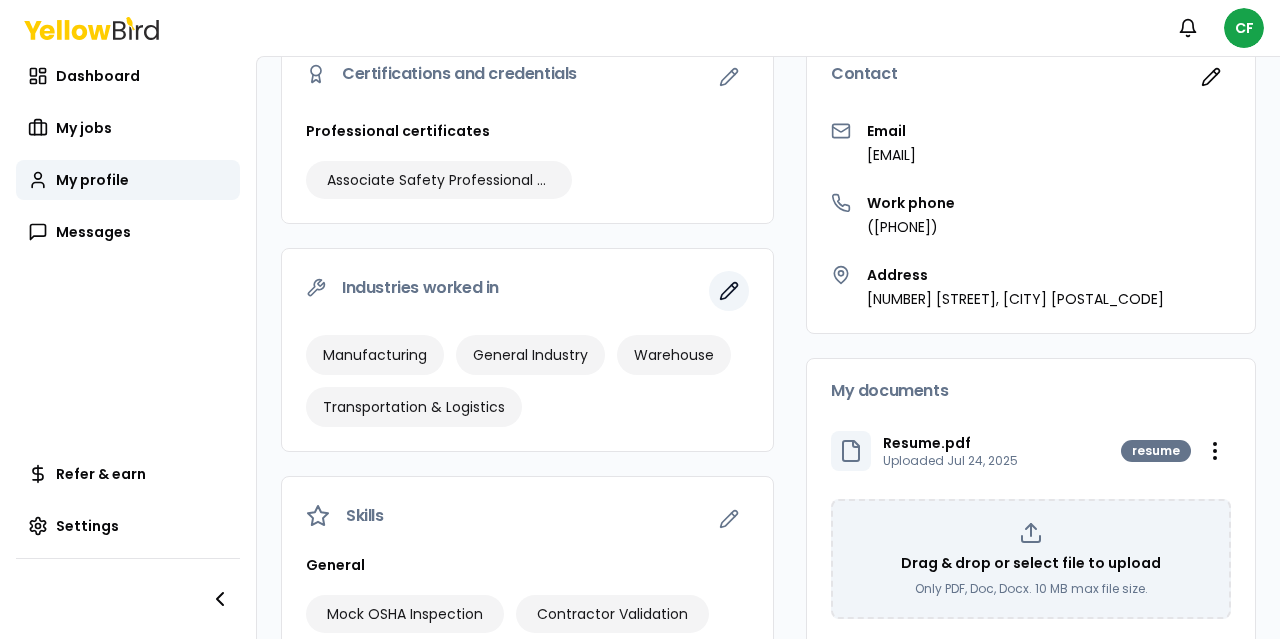 click 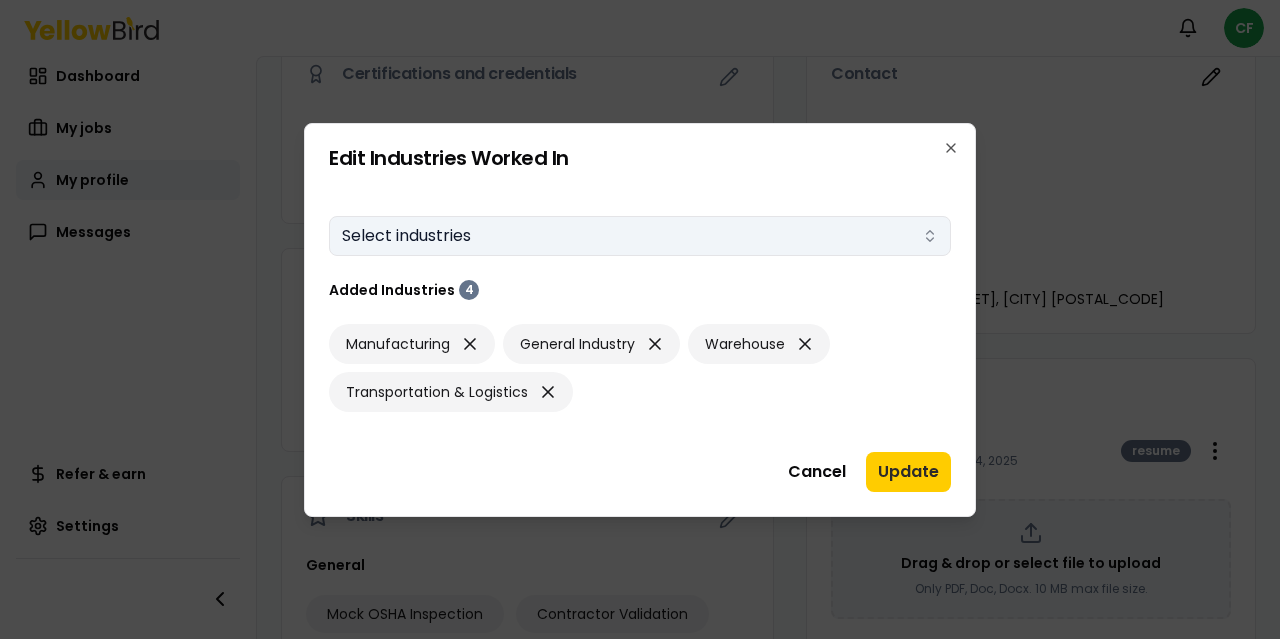 click on "Select industries" at bounding box center (640, 236) 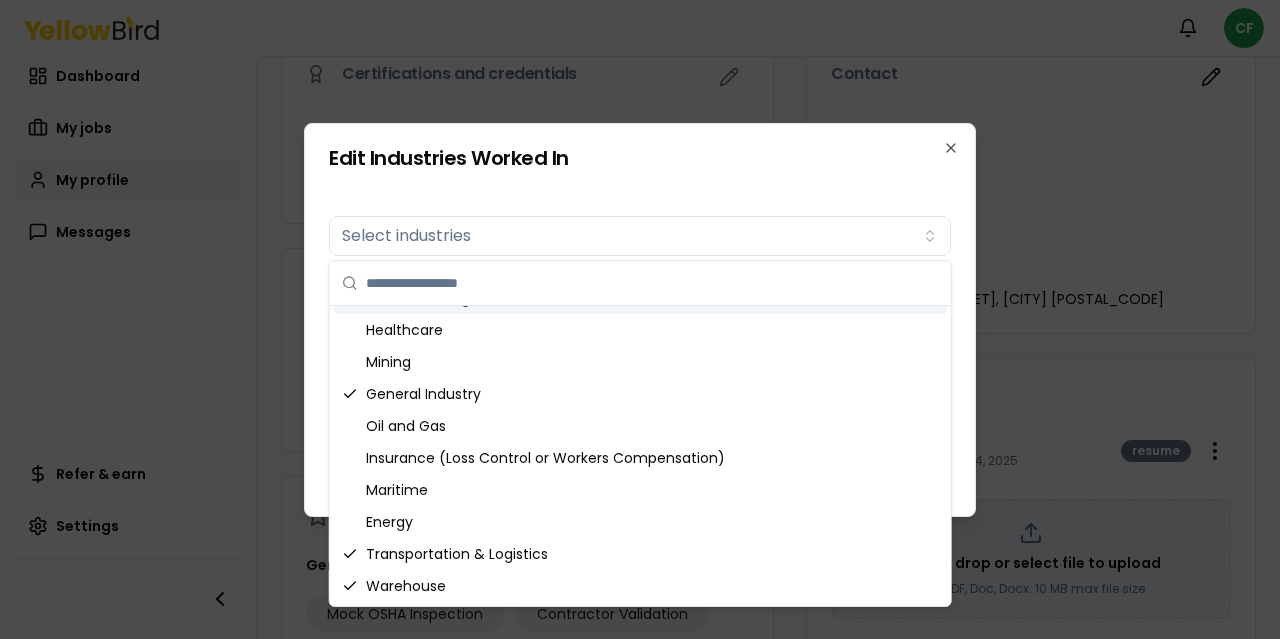 scroll, scrollTop: 0, scrollLeft: 0, axis: both 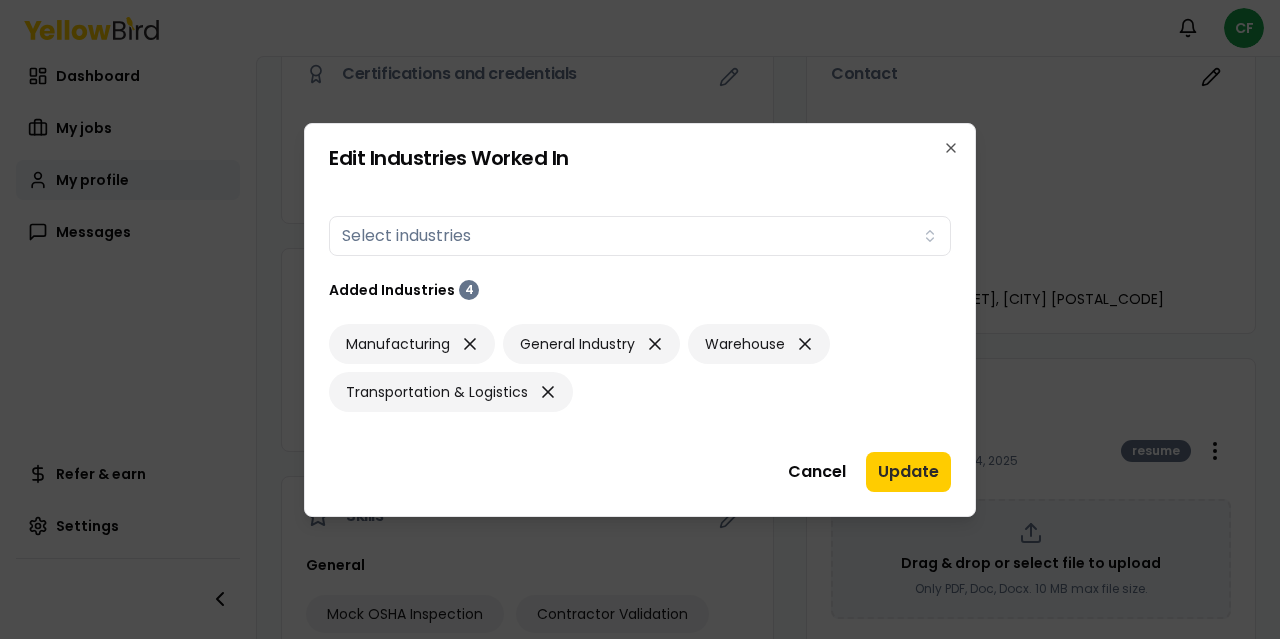 click at bounding box center [640, 319] 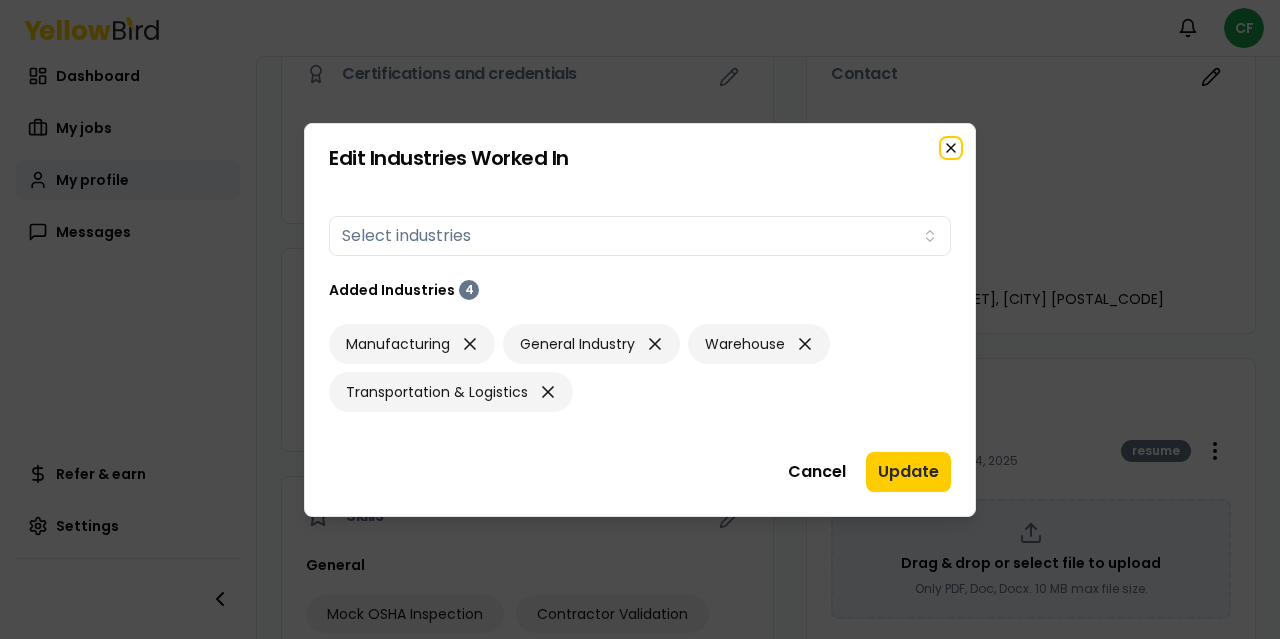 click 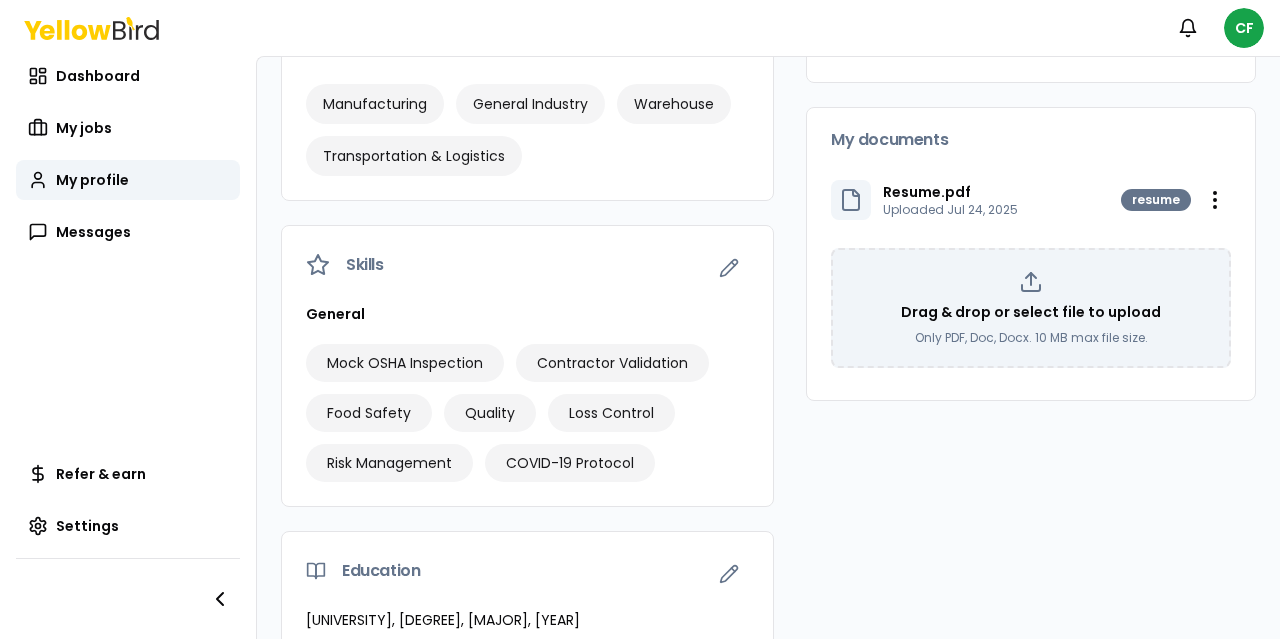scroll, scrollTop: 455, scrollLeft: 0, axis: vertical 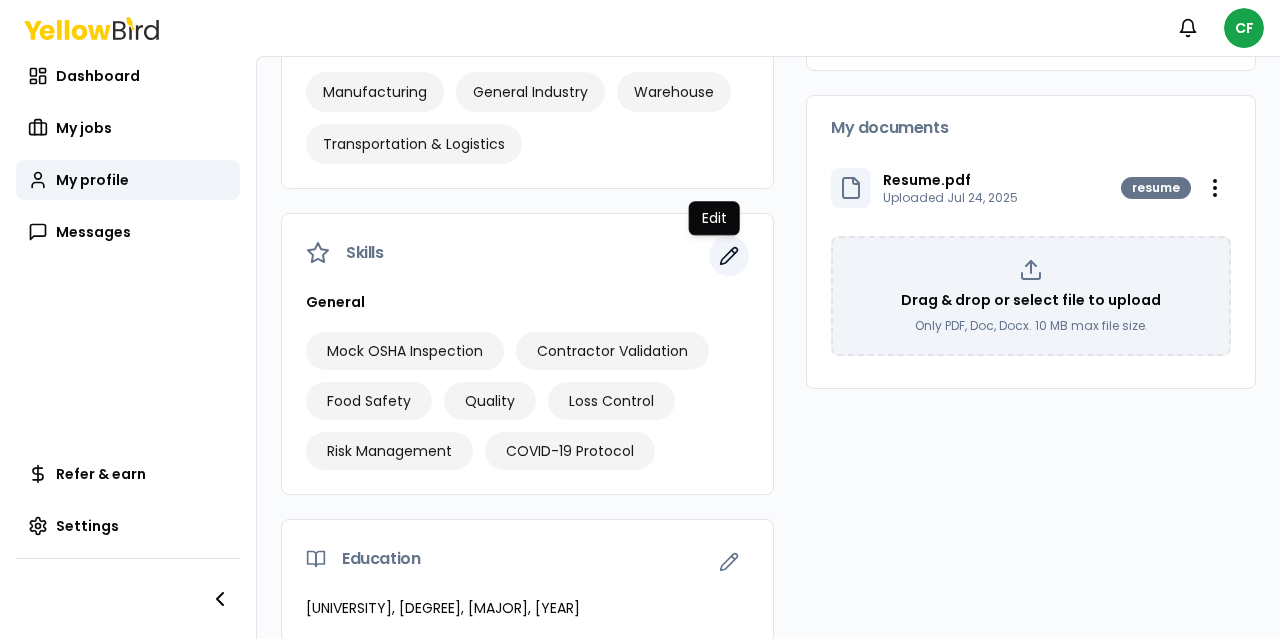 click 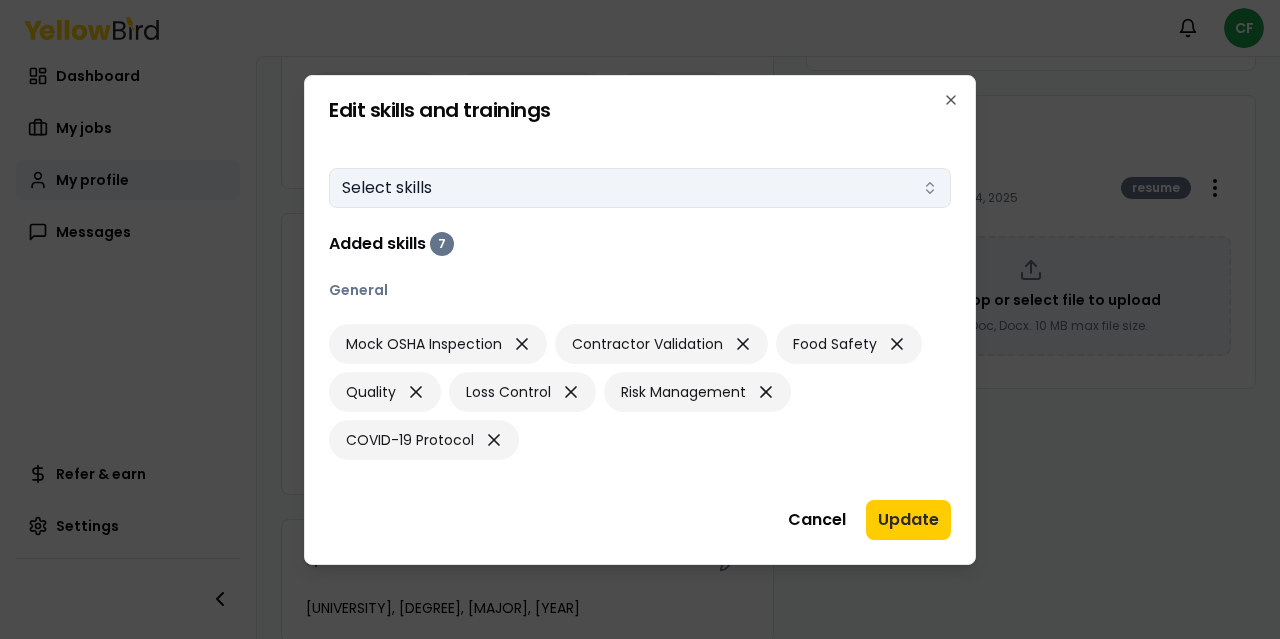 click on "Select skills" at bounding box center [640, 188] 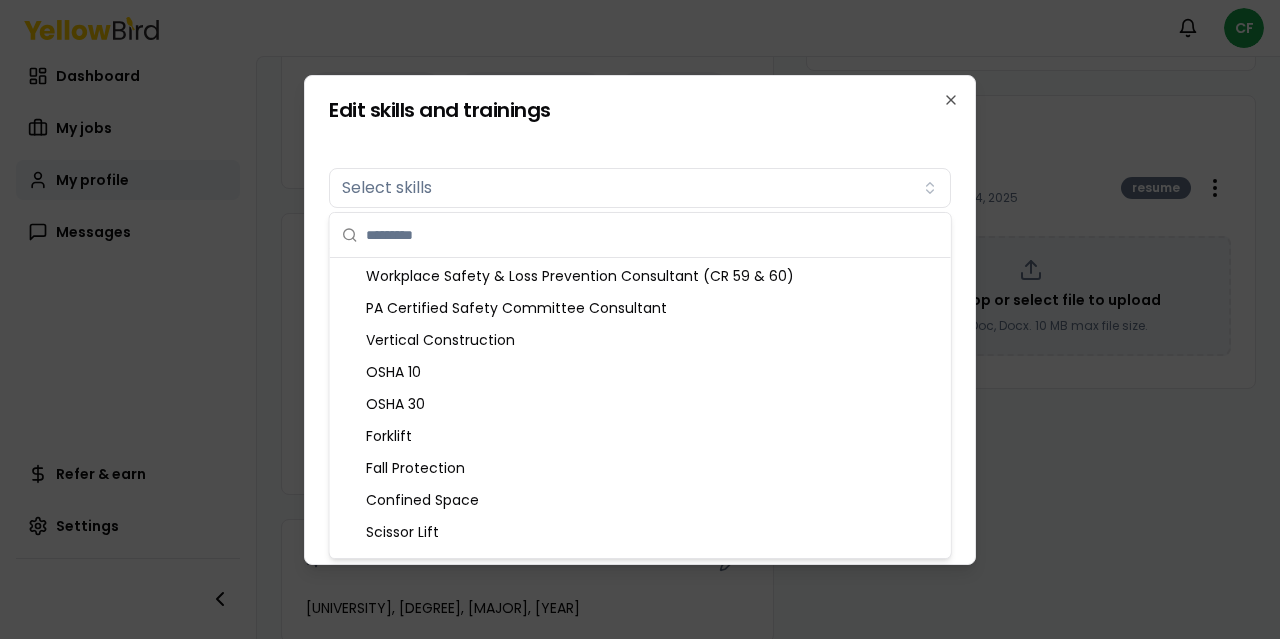 scroll, scrollTop: 395, scrollLeft: 0, axis: vertical 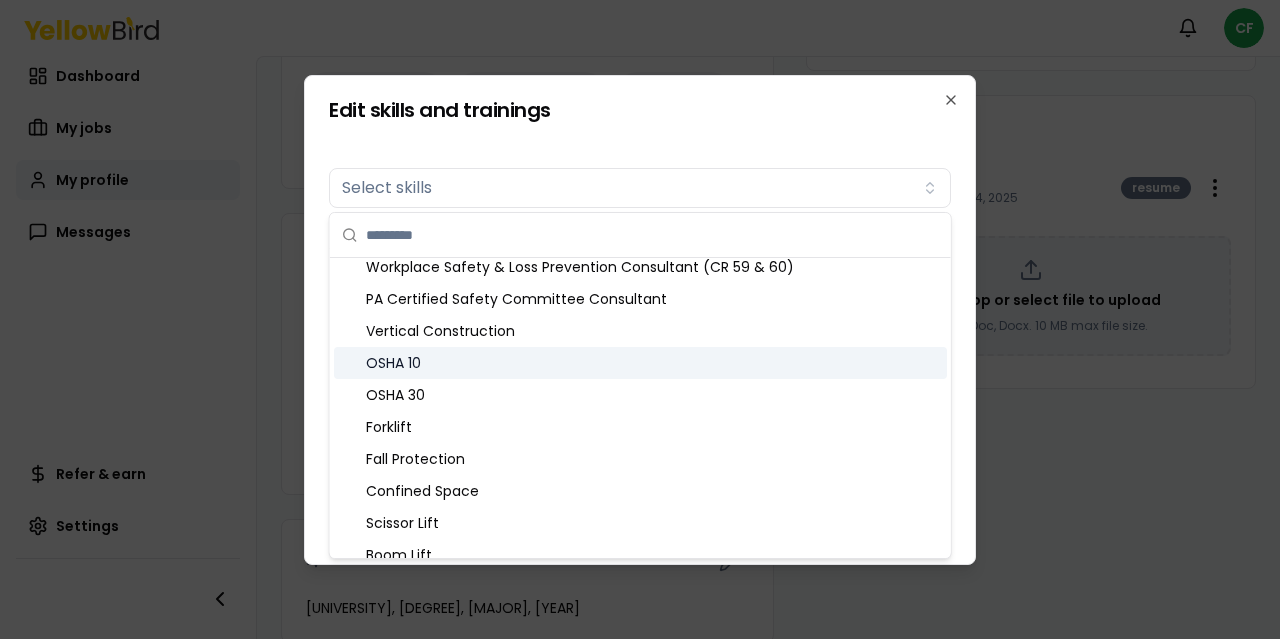 click on "OSHA 10" at bounding box center [640, 363] 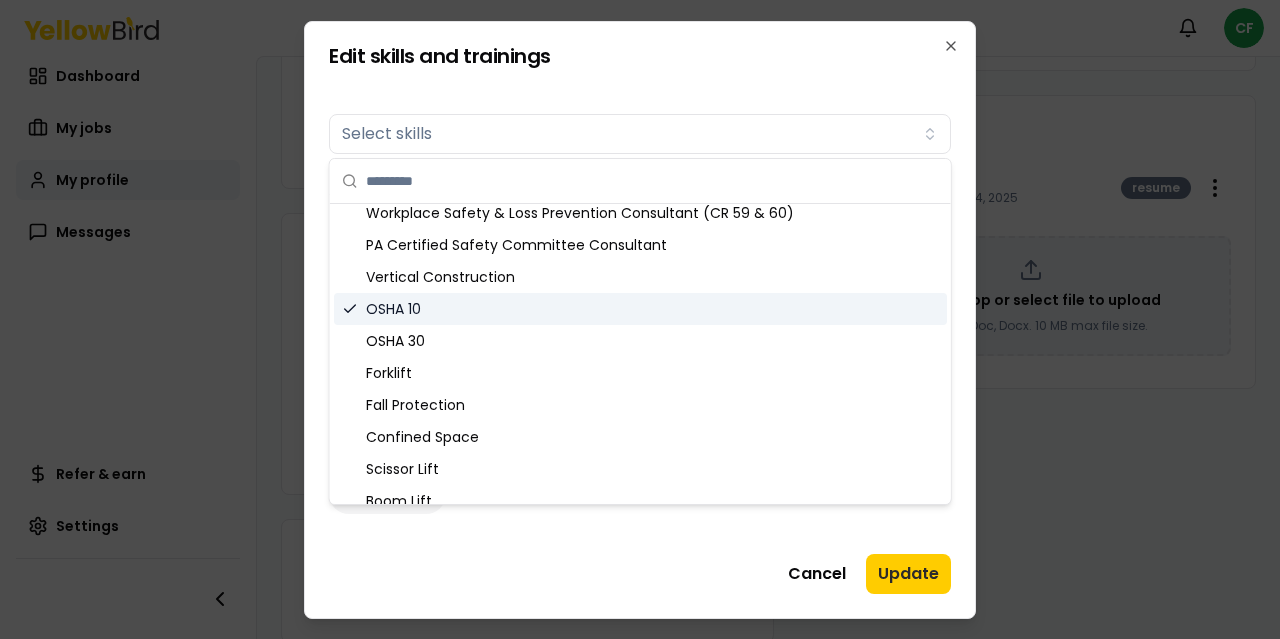 click on "OSHA 10" at bounding box center [640, 309] 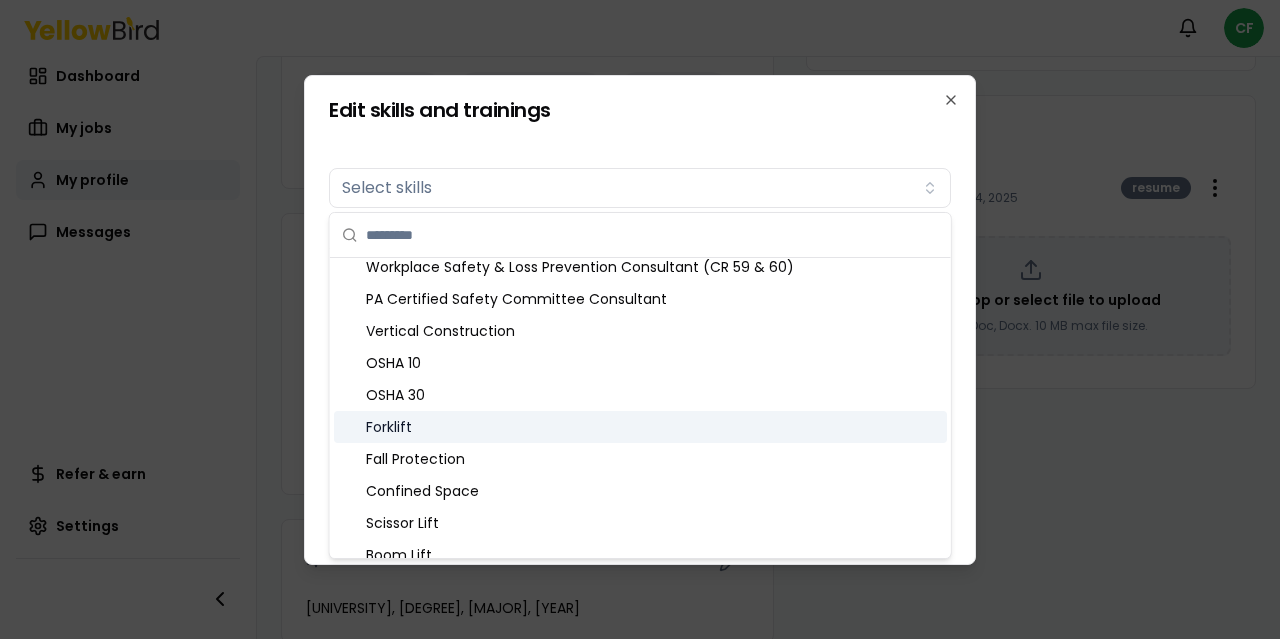 click on "Forklift" at bounding box center (640, 427) 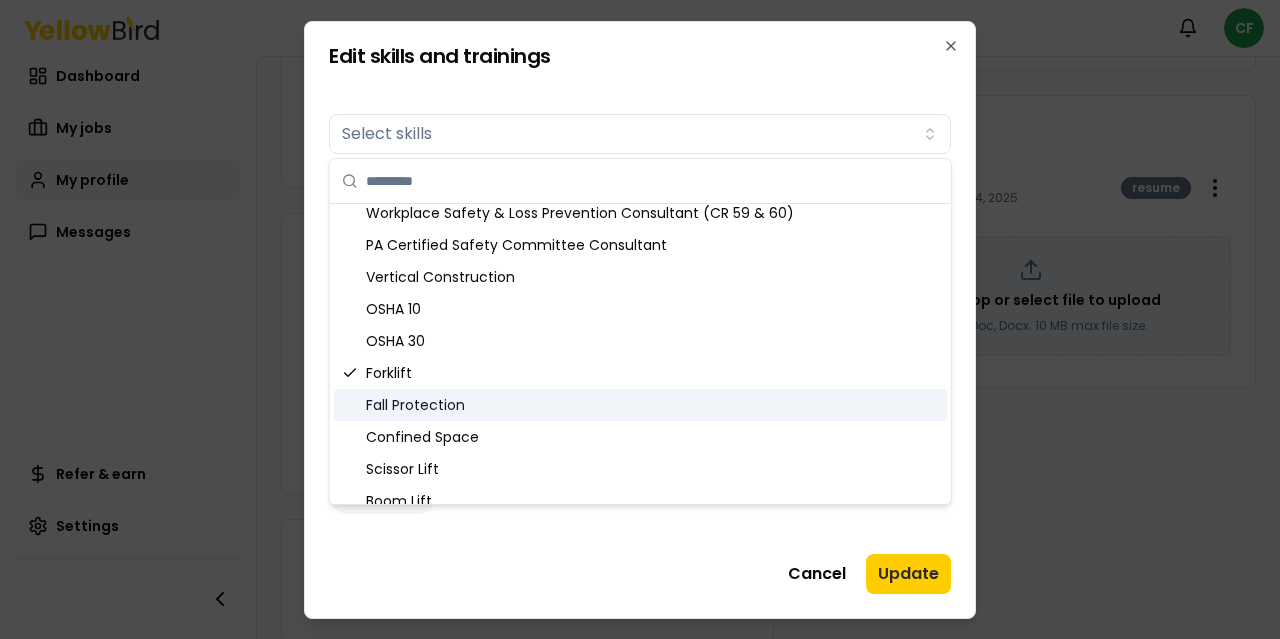 click on "Fall Protection" at bounding box center (640, 405) 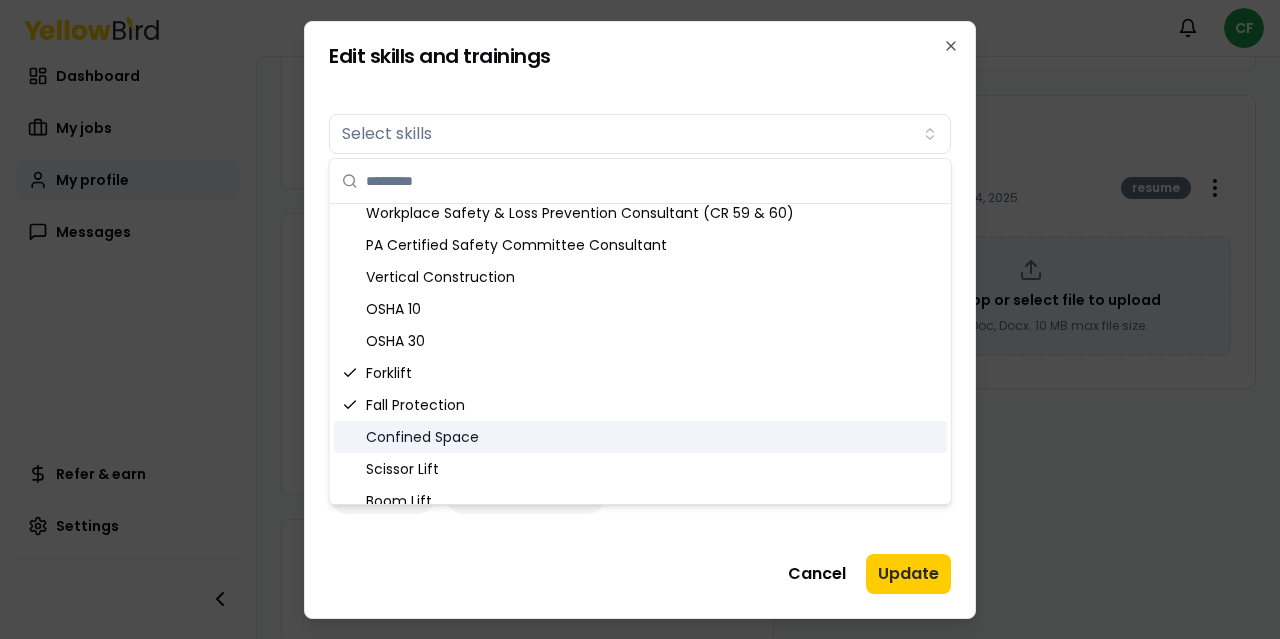 click on "Confined Space" at bounding box center (640, 437) 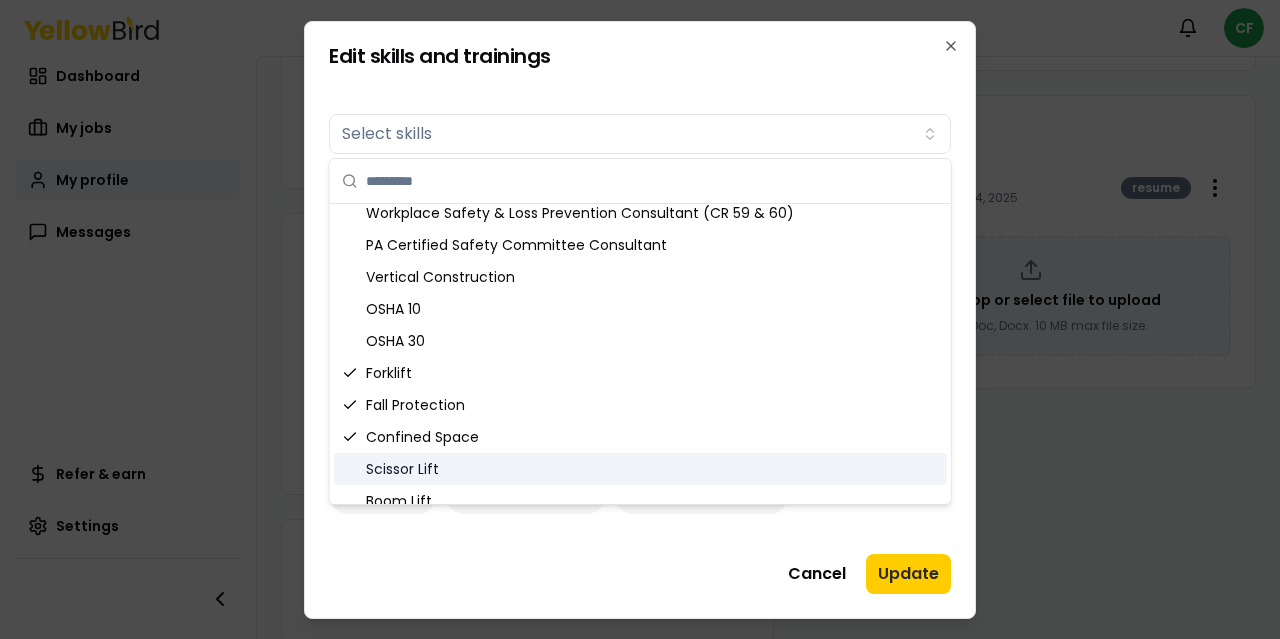 click on "Scissor Lift" at bounding box center (640, 469) 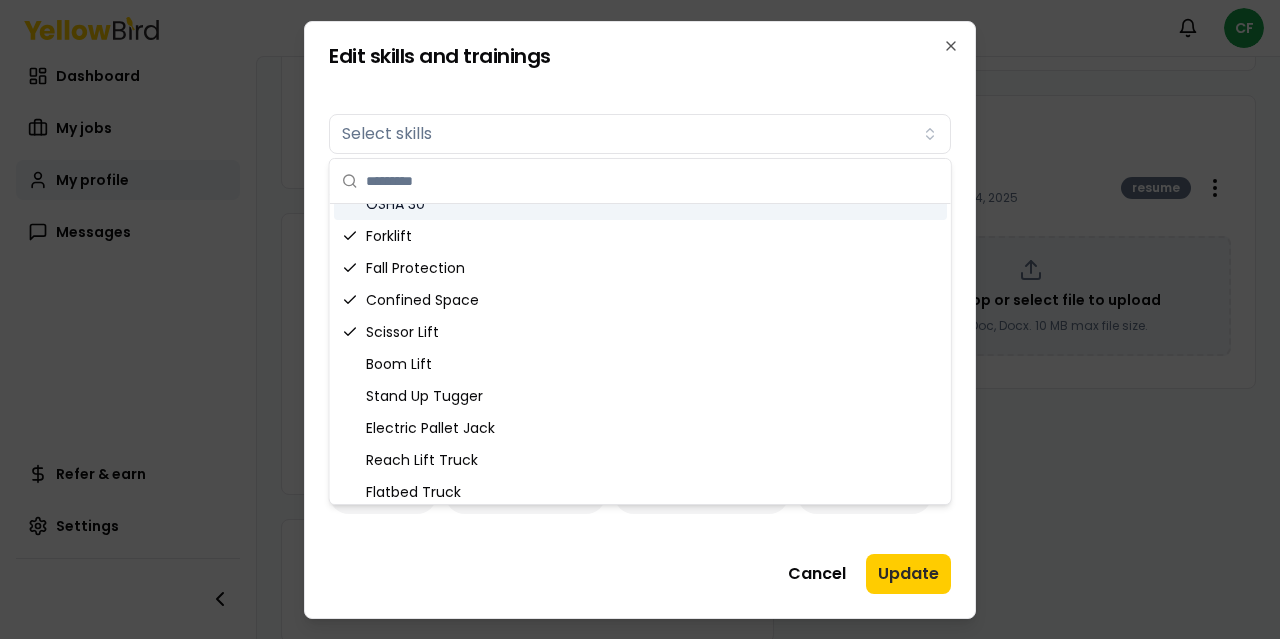 scroll, scrollTop: 560, scrollLeft: 0, axis: vertical 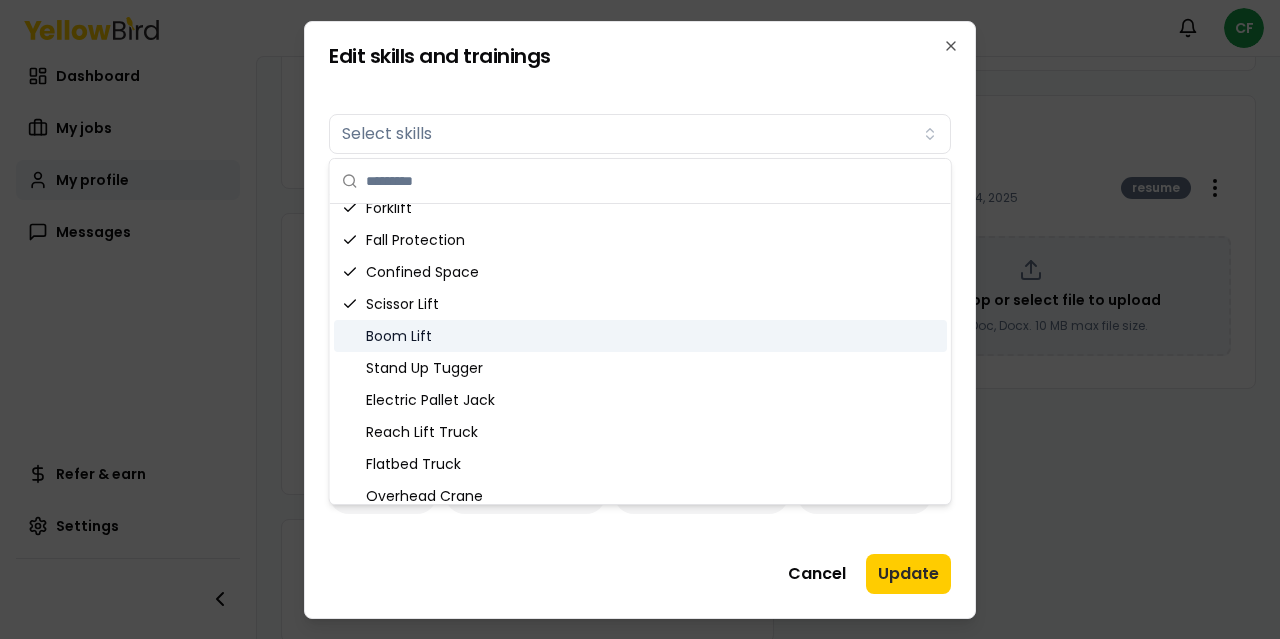 click on "Boom Lift" at bounding box center [640, 336] 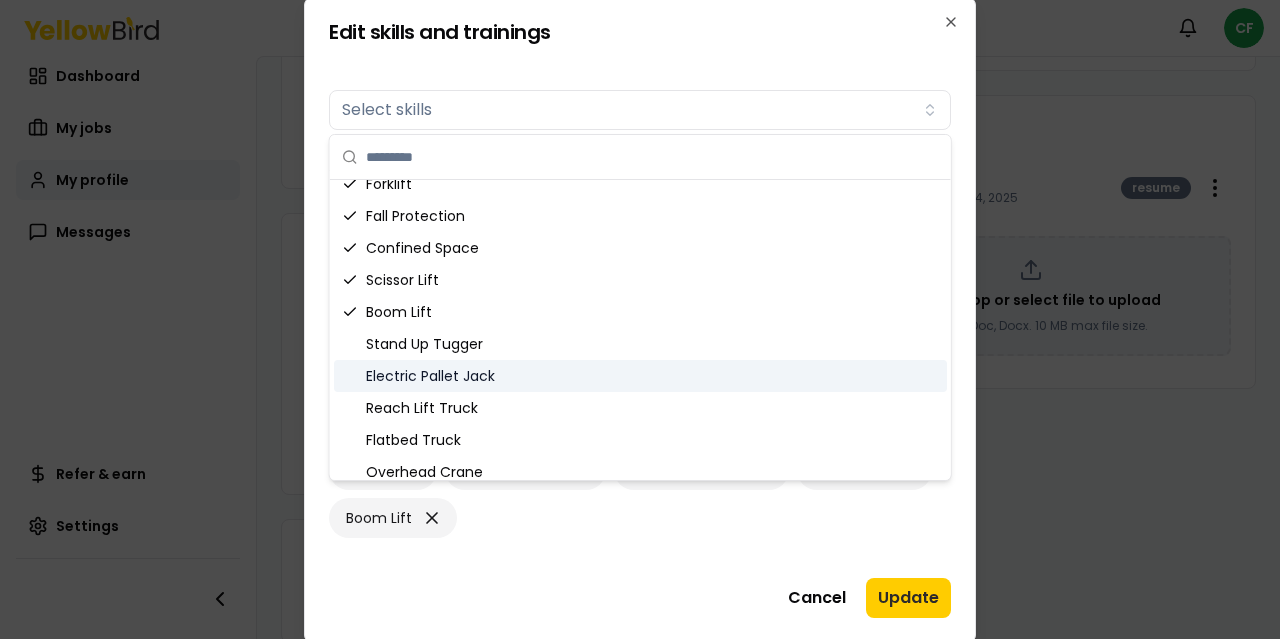 click on "Stand Up Tugger" at bounding box center [640, 344] 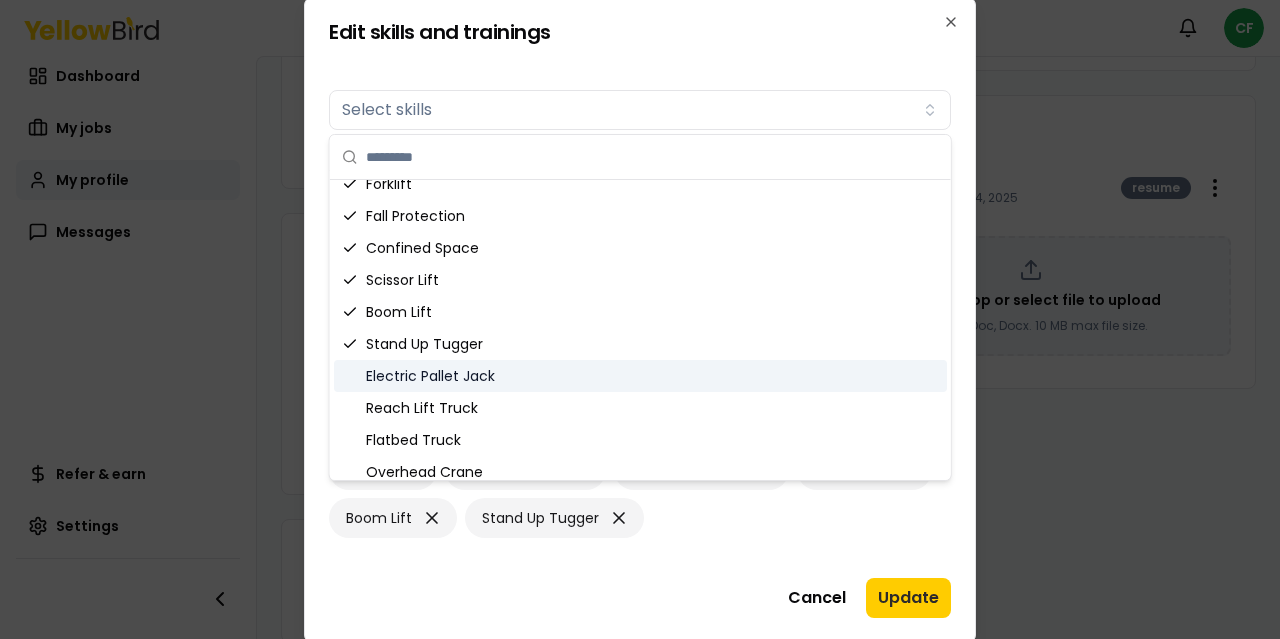 click on "Electric Pallet Jack" at bounding box center (640, 376) 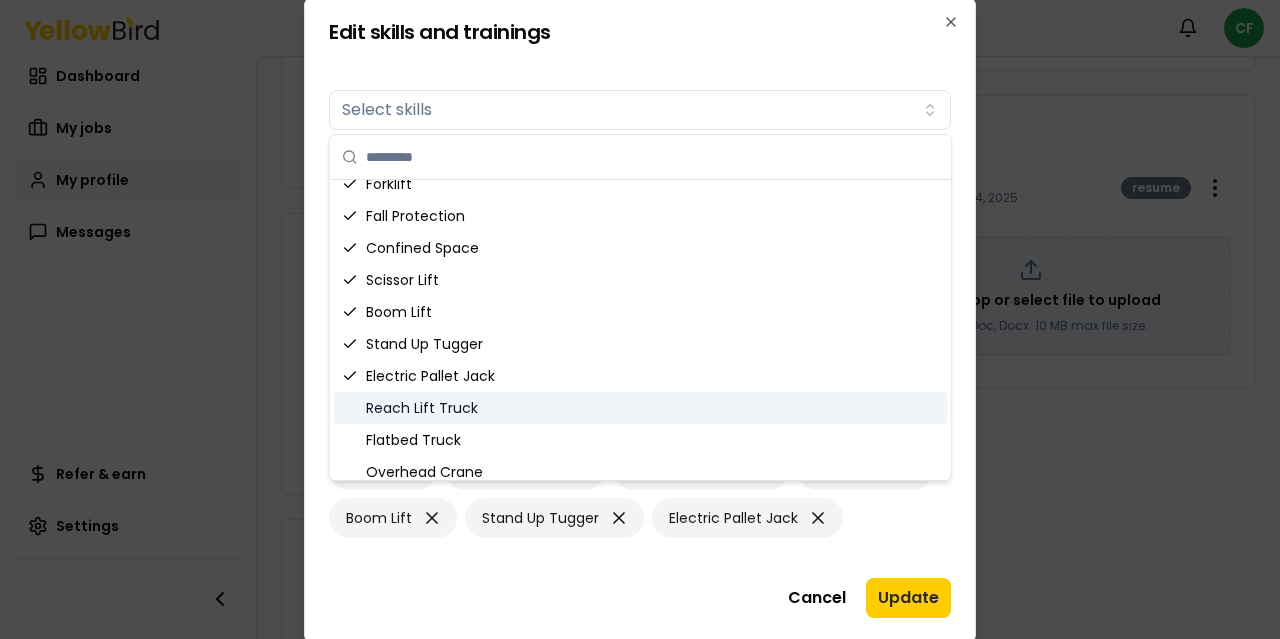 click on "Reach Lift Truck" at bounding box center [640, 408] 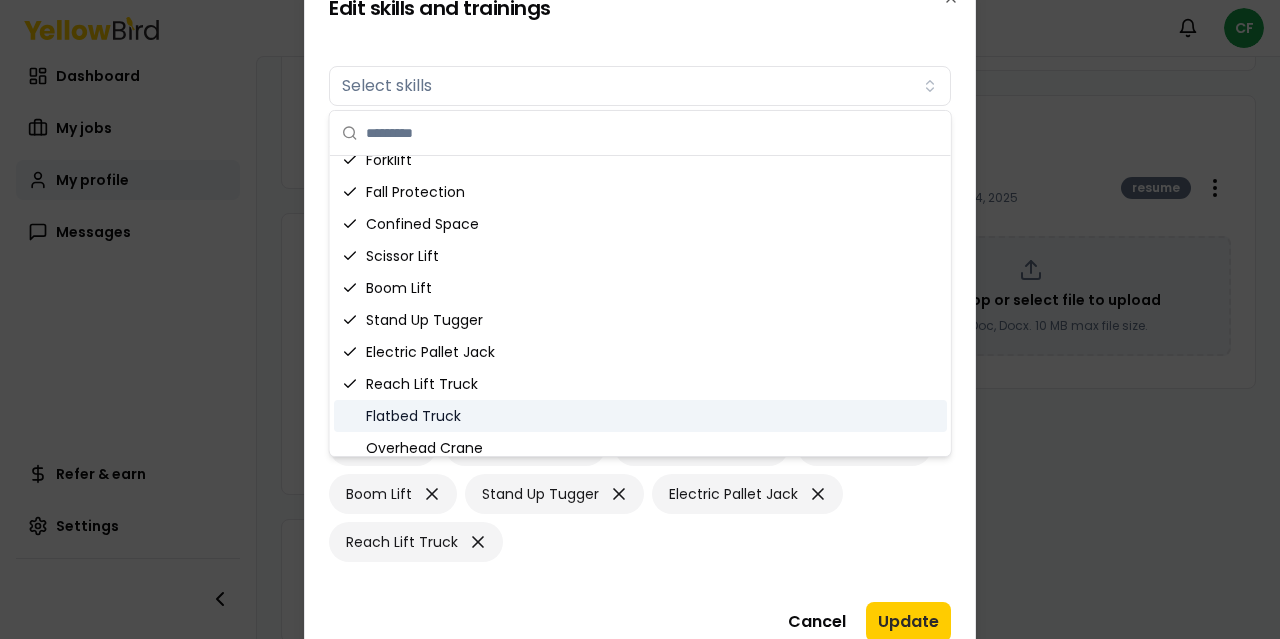 click on "Flatbed Truck" at bounding box center (640, 416) 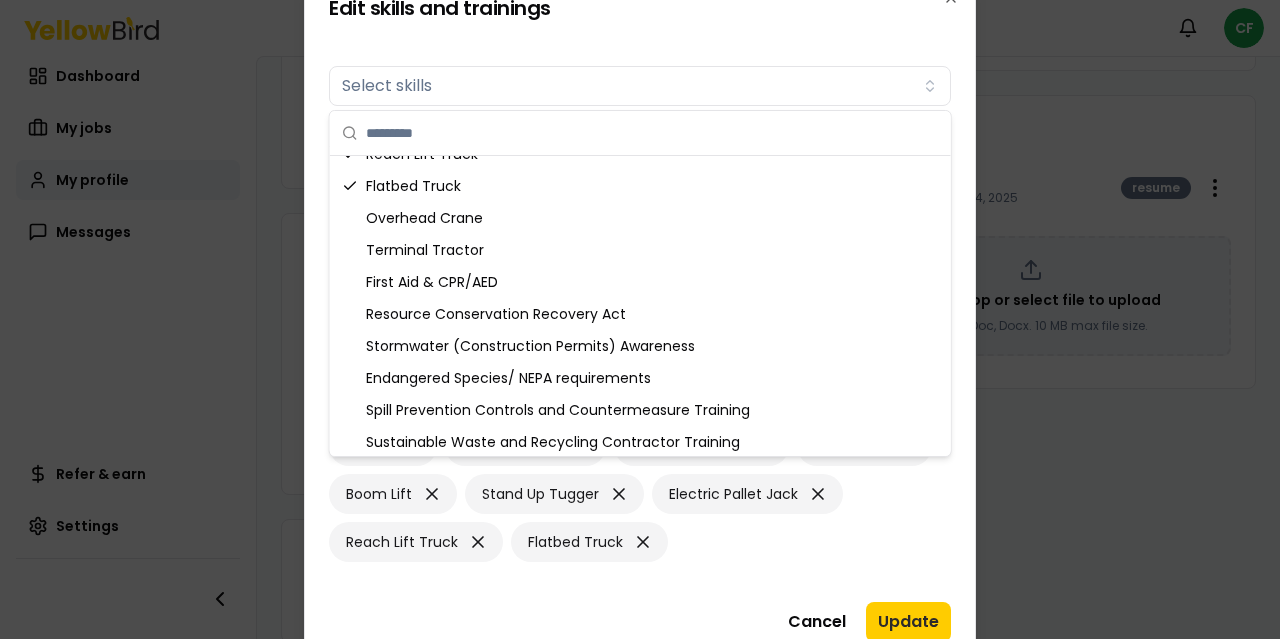 scroll, scrollTop: 828, scrollLeft: 0, axis: vertical 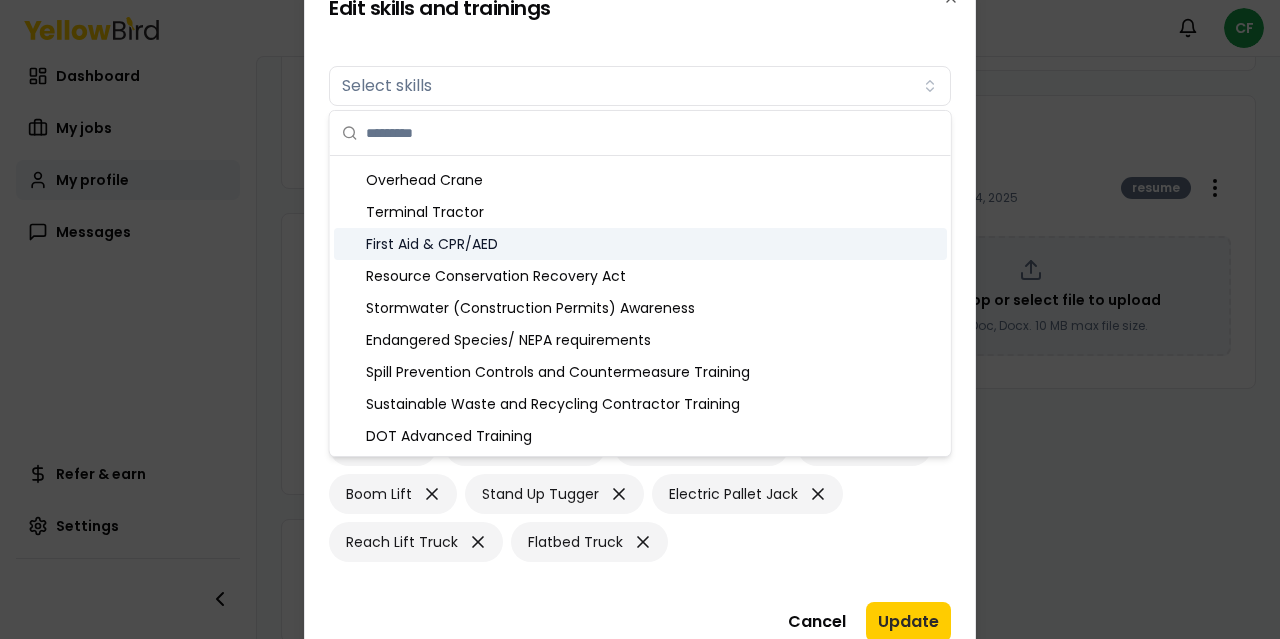click on "First Aid & CPR/AED" at bounding box center [640, 244] 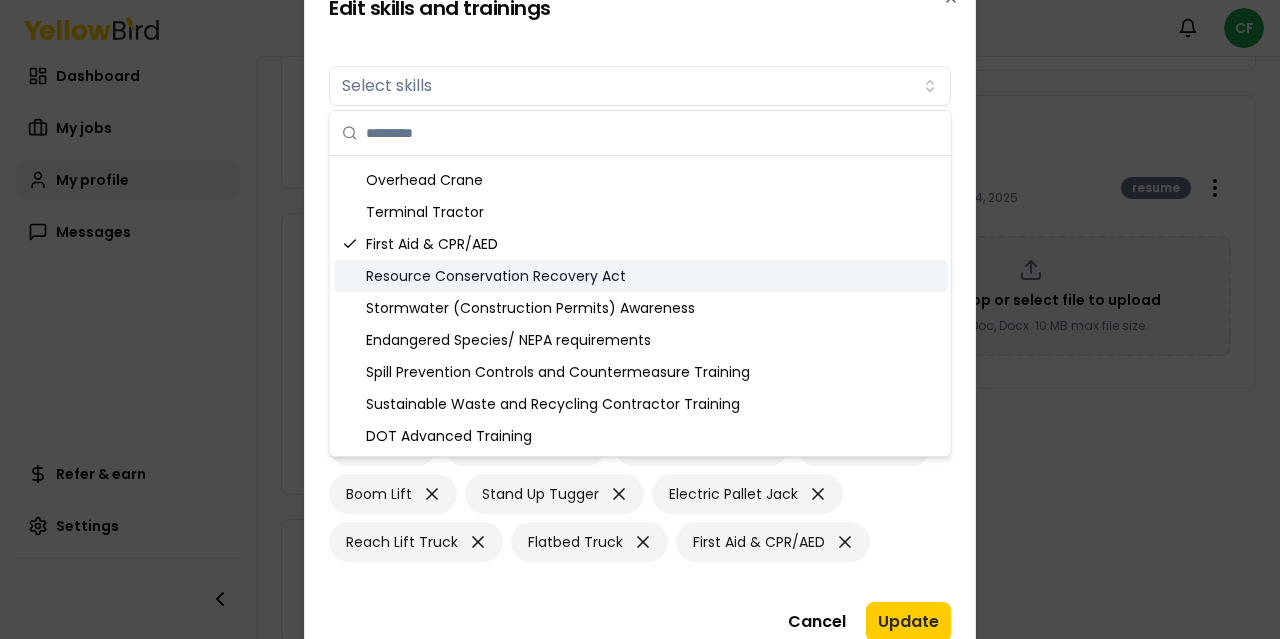 click on "Resource Conservation Recovery Act" at bounding box center [640, 276] 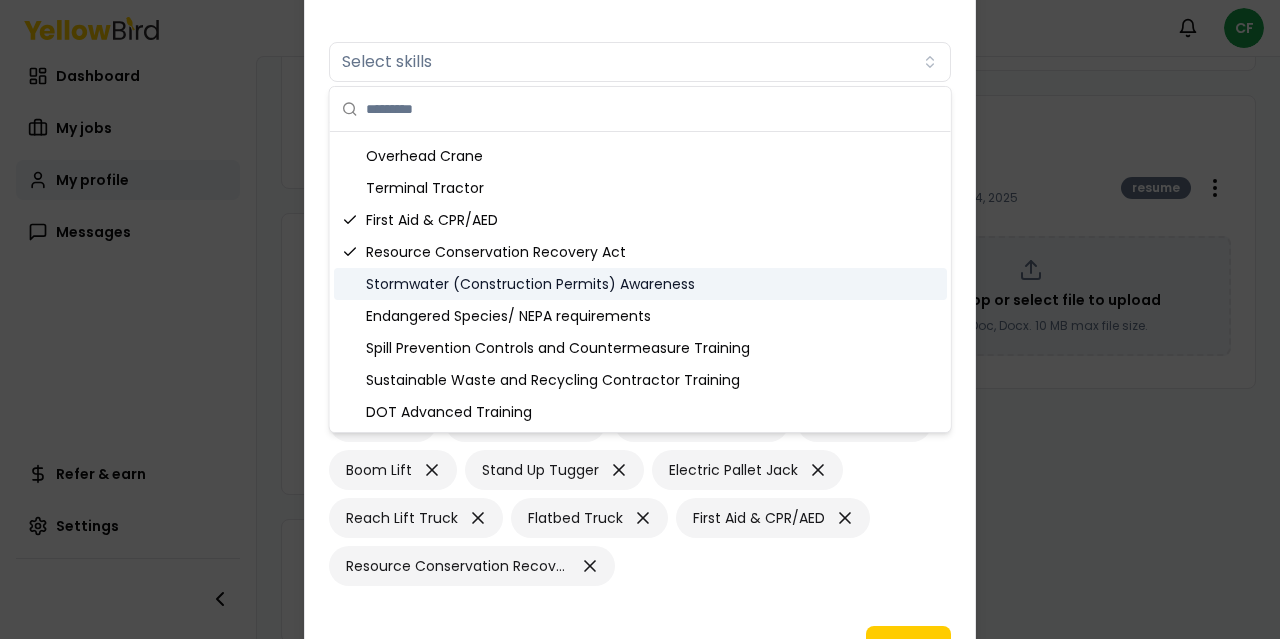click on "Stormwater (Construction Permits) Awareness" at bounding box center (640, 284) 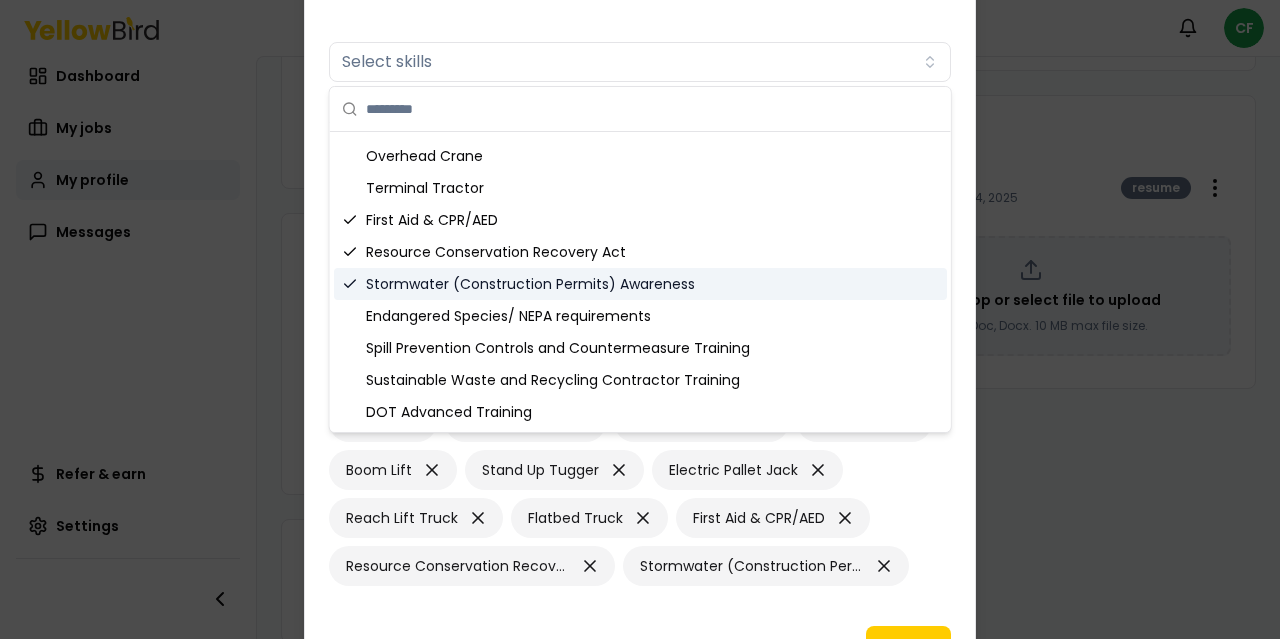 click on "Stormwater (Construction Permits) Awareness" at bounding box center (640, 284) 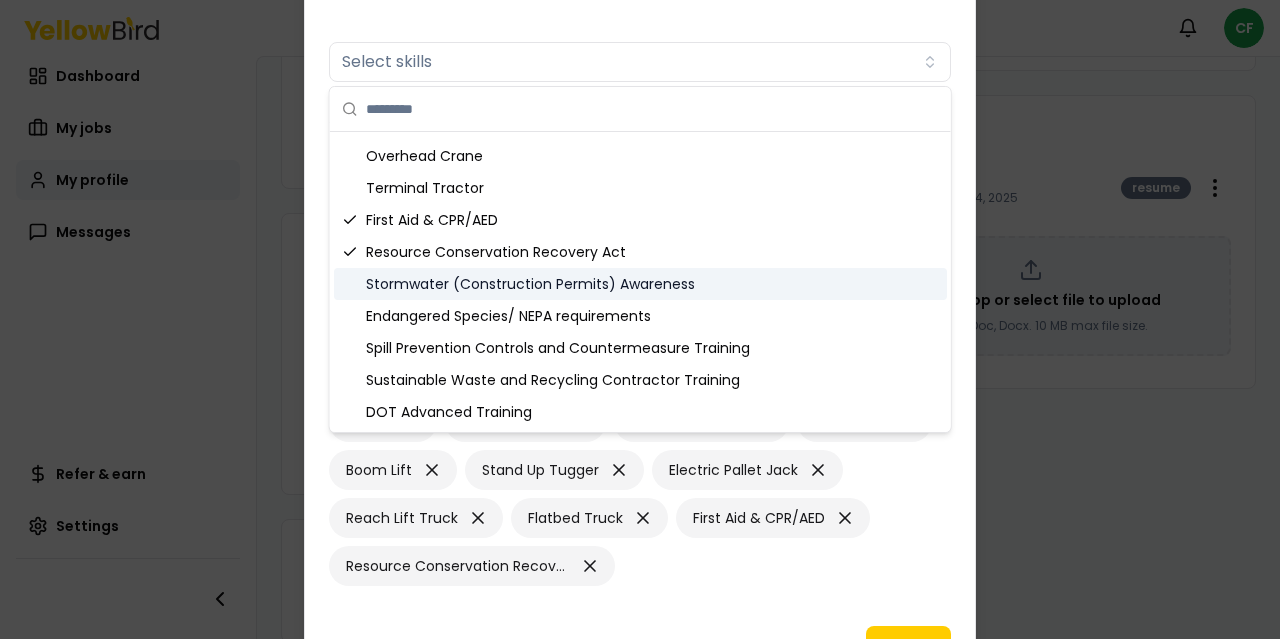 click on "Stormwater (Construction Permits) Awareness" at bounding box center (640, 284) 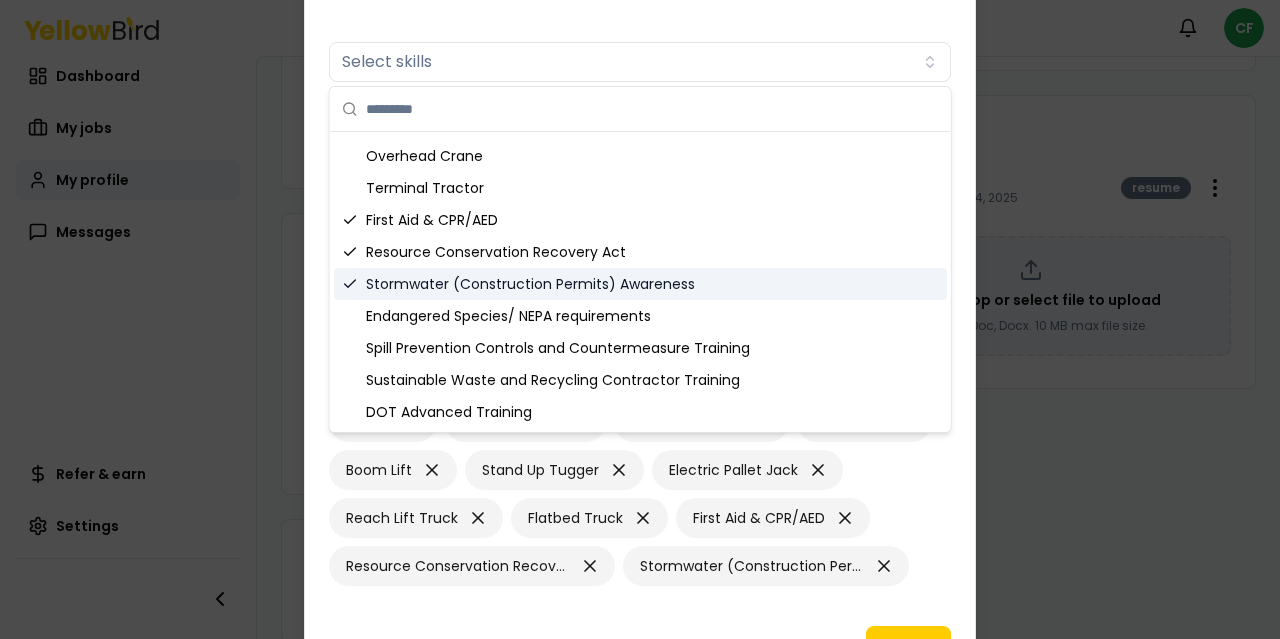 click on "Stormwater (Construction Permits) Awareness" at bounding box center (640, 284) 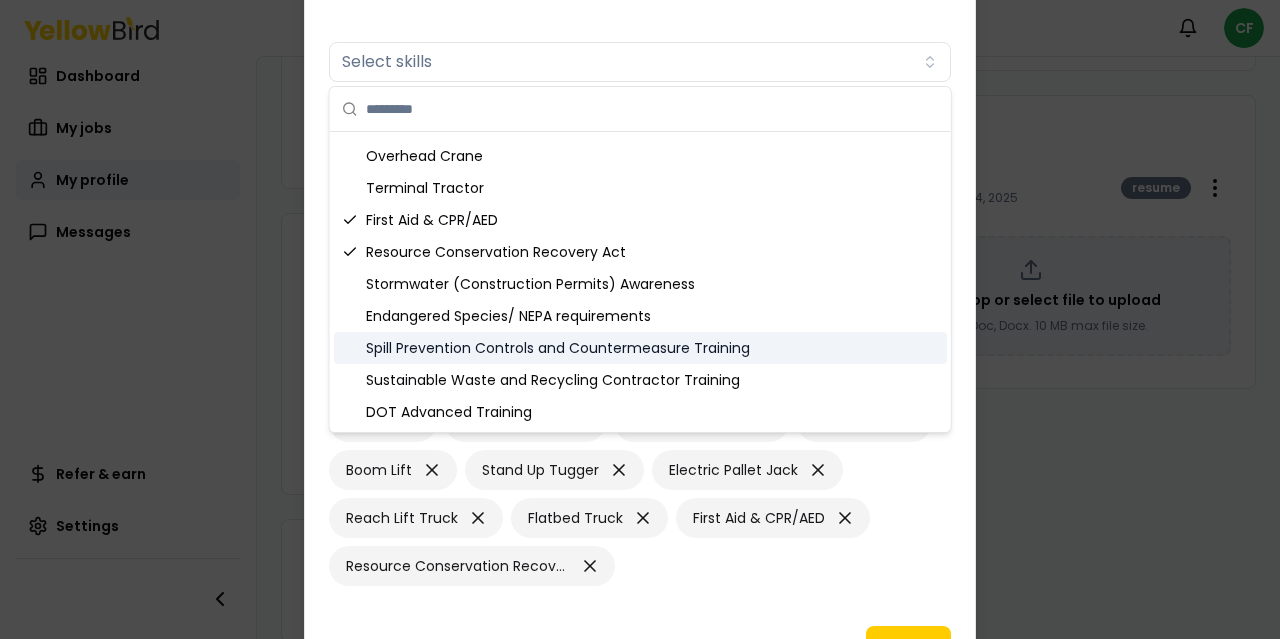 click on "Spill Prevention Controls and Countermeasure Training" at bounding box center [640, 348] 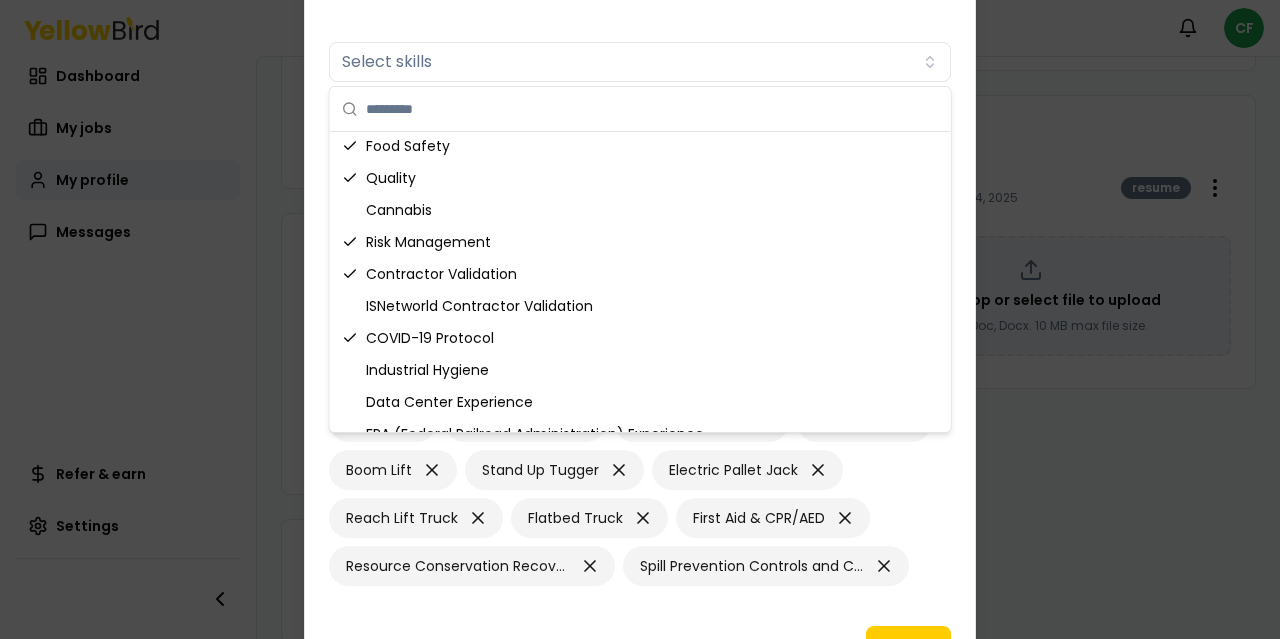 scroll, scrollTop: 79, scrollLeft: 0, axis: vertical 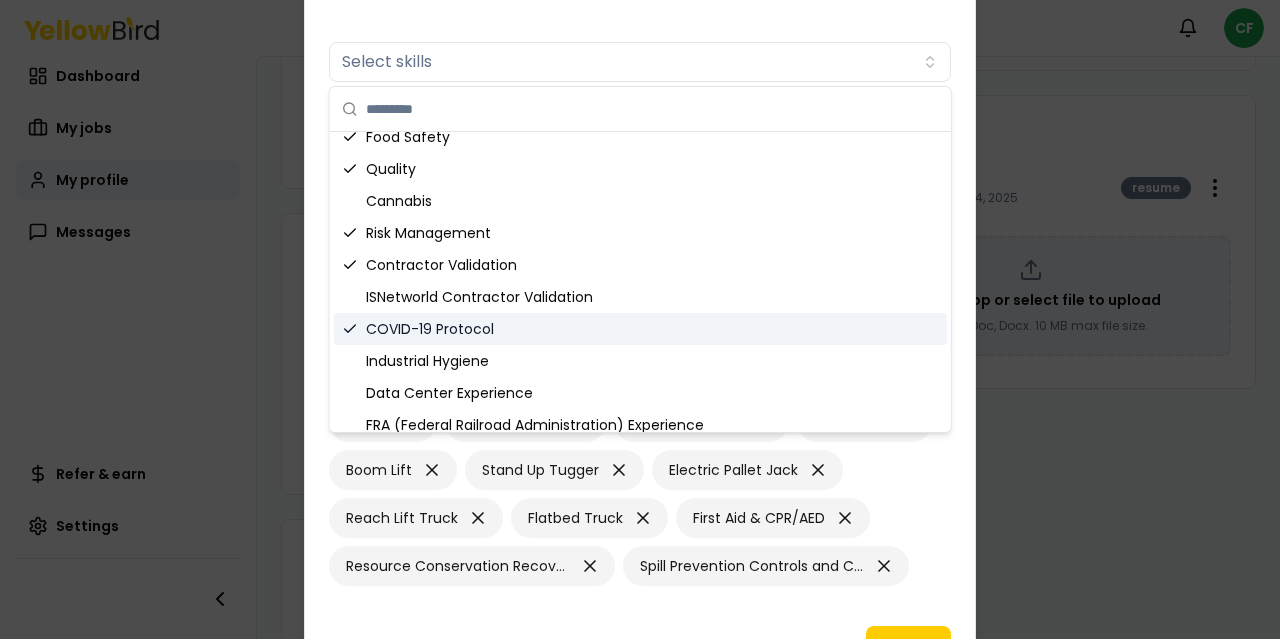 click on "COVID-19 Protocol" at bounding box center [640, 329] 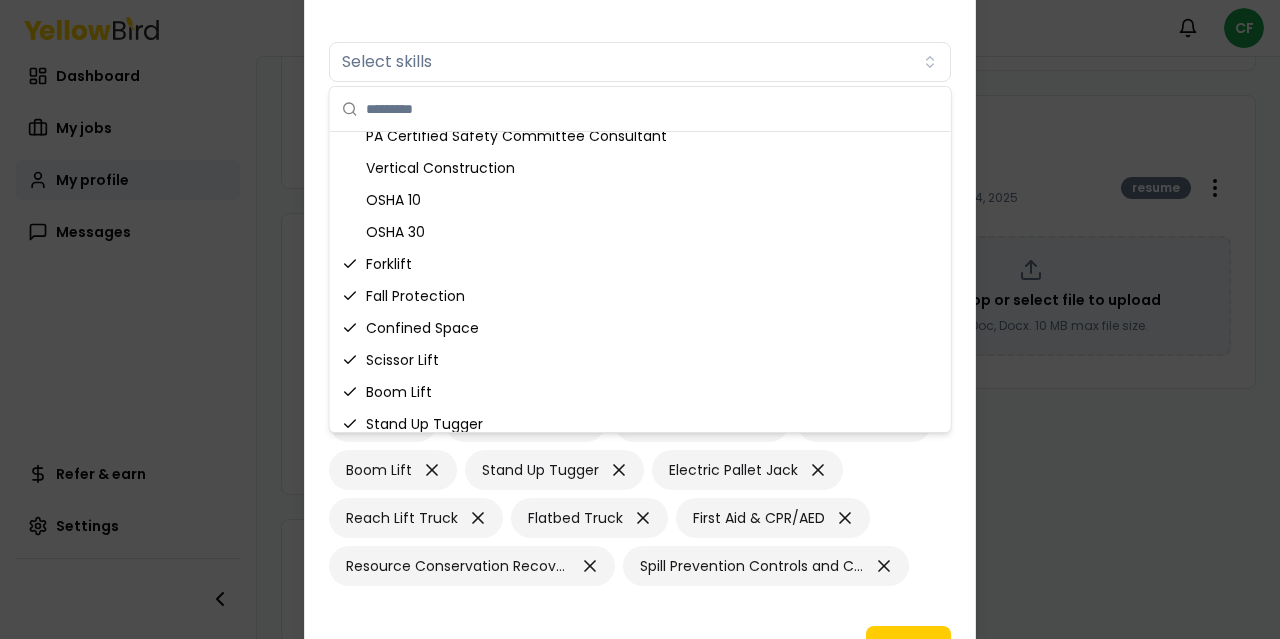 scroll, scrollTop: 384, scrollLeft: 0, axis: vertical 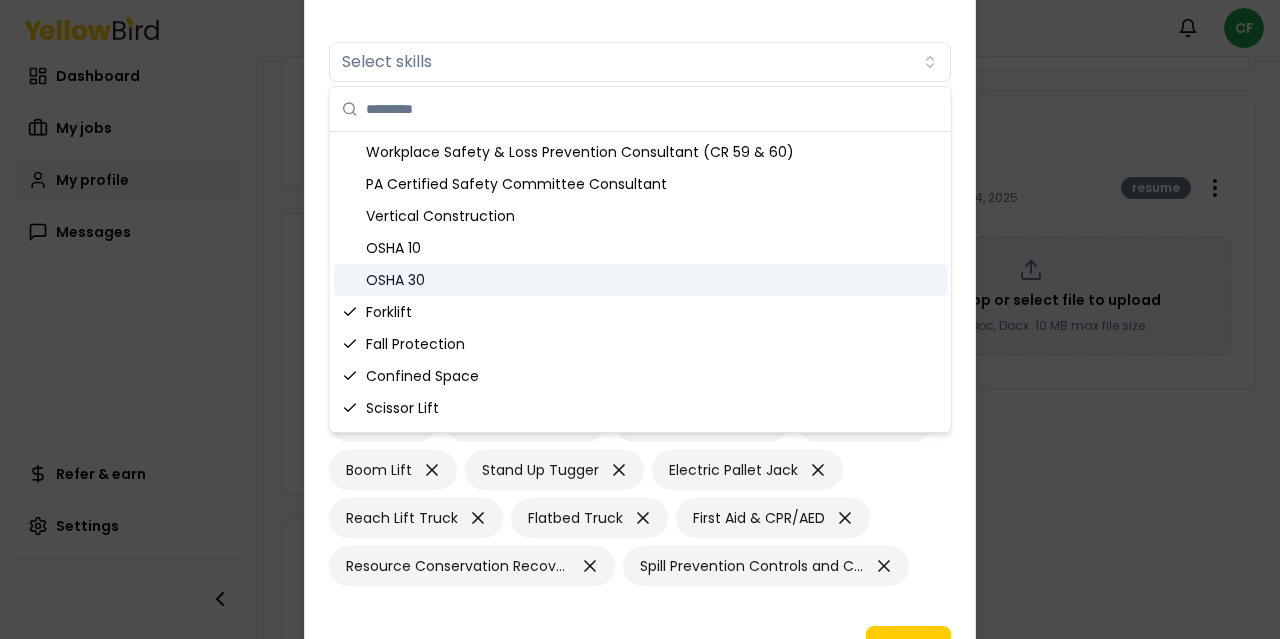 click on "OSHA 30" at bounding box center [640, 280] 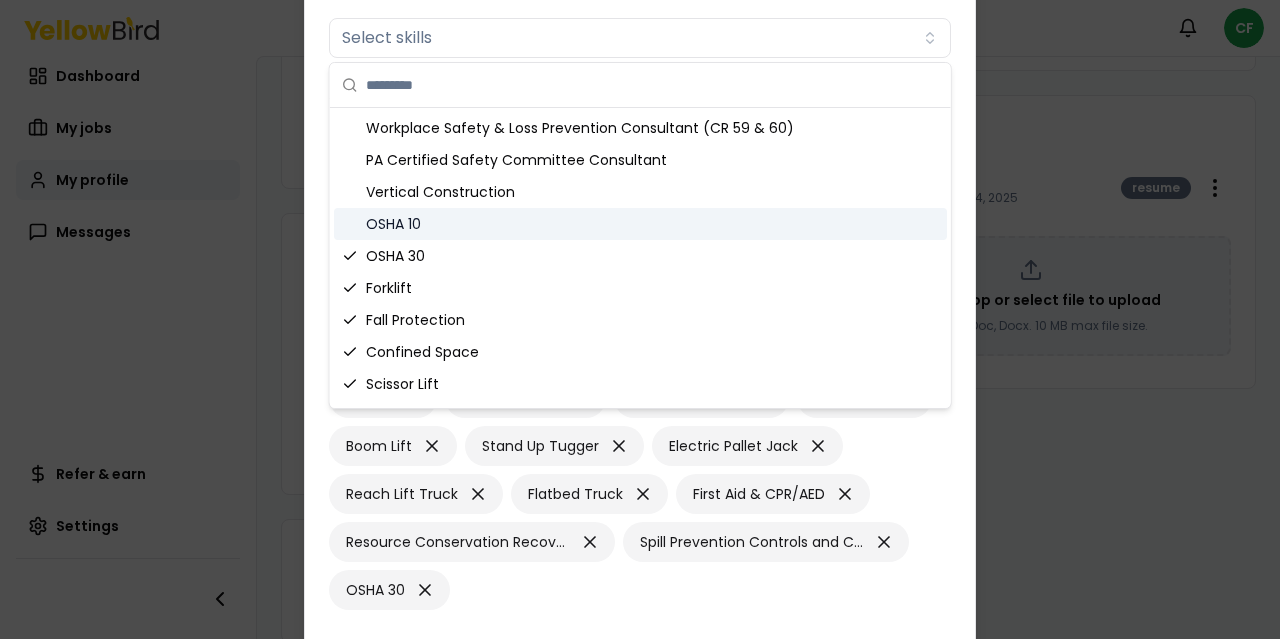 click on "OSHA 10" at bounding box center (640, 224) 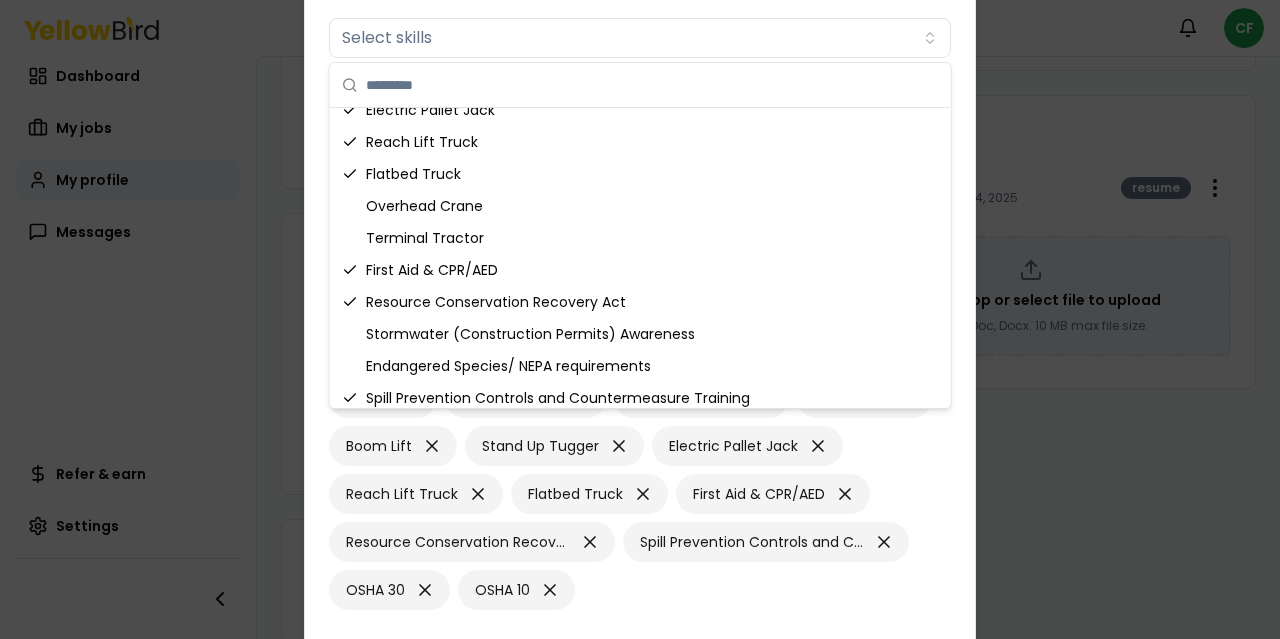 scroll, scrollTop: 828, scrollLeft: 0, axis: vertical 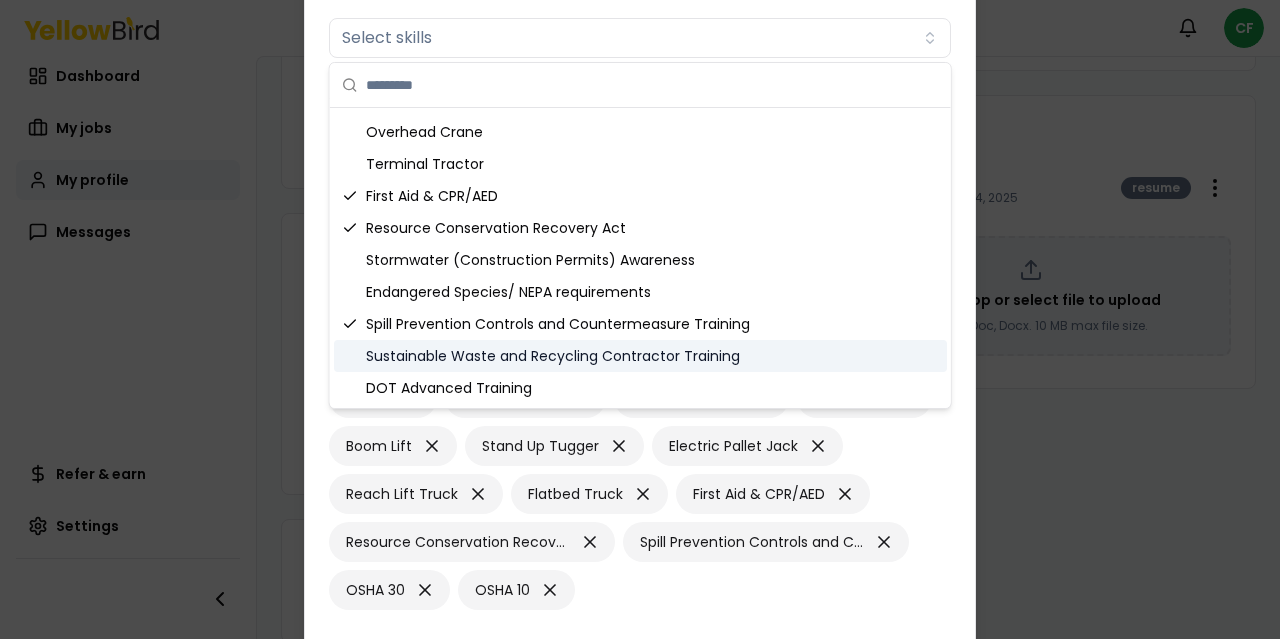 click on "Forklift Fall Protection Confined Space Scissor Lift Boom Lift Stand Up Tugger Electric Pallet Jack Reach Lift Truck Flatbed Truck First Aid & CPR/AED Resource Conservation Recovery Act Spill Prevention Controls and Countermeasure Training OSHA 30 OSHA 10" at bounding box center (640, 494) 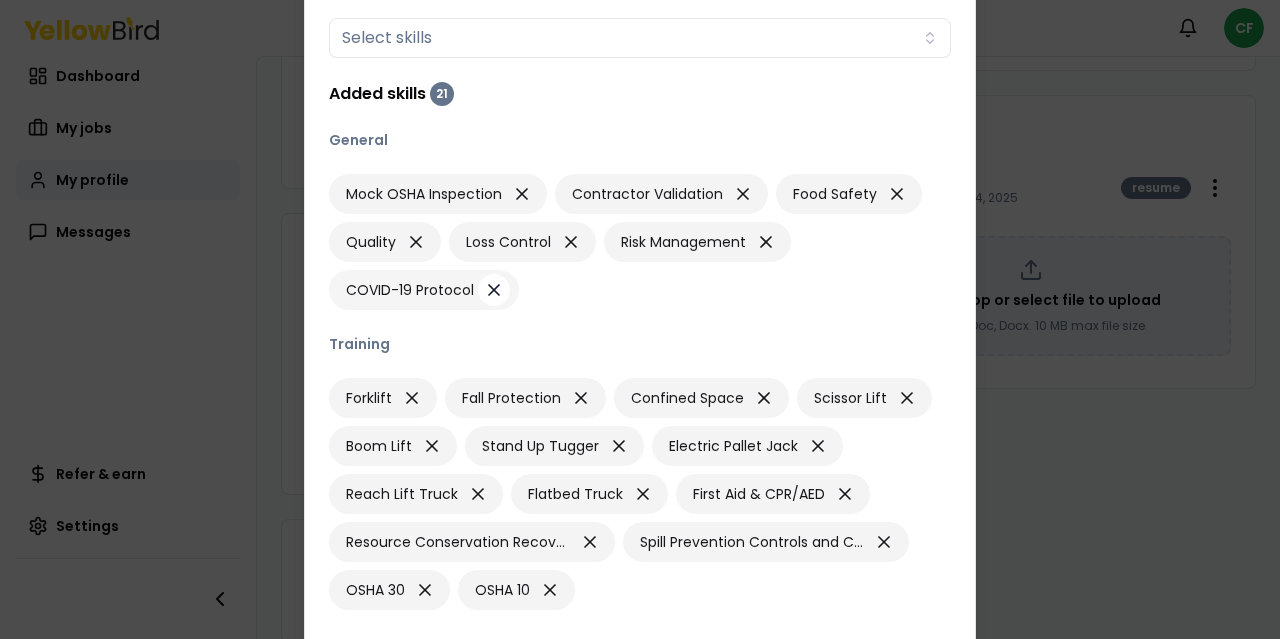 click at bounding box center (494, 290) 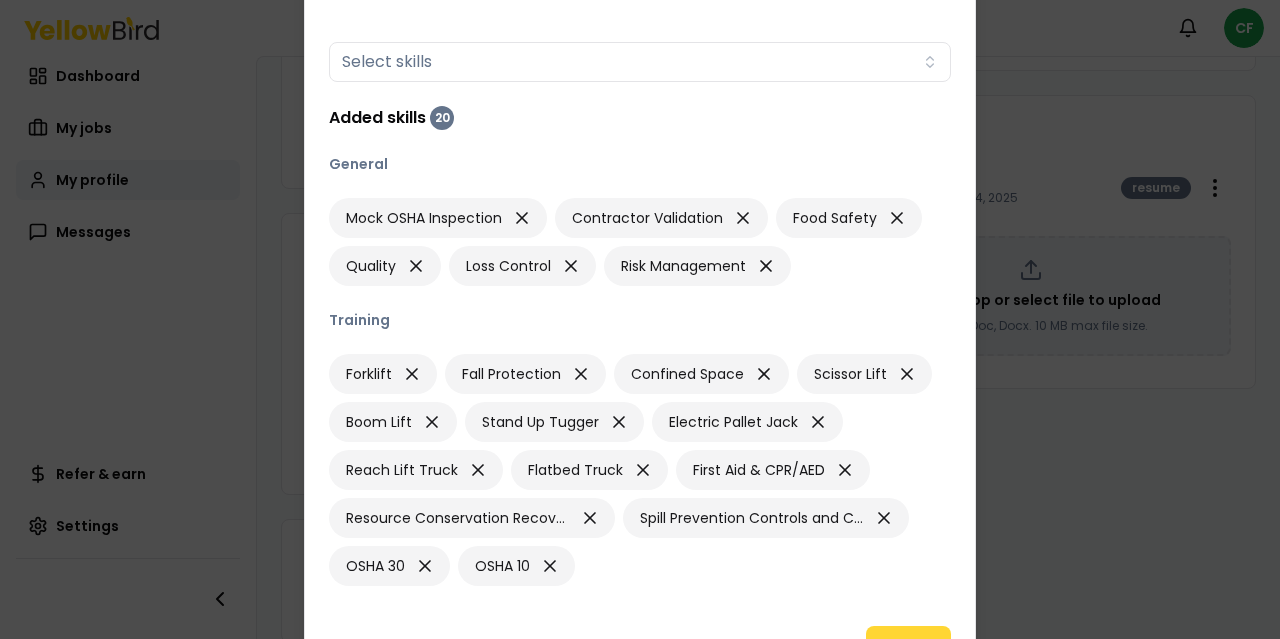 click on "Update" at bounding box center [908, 646] 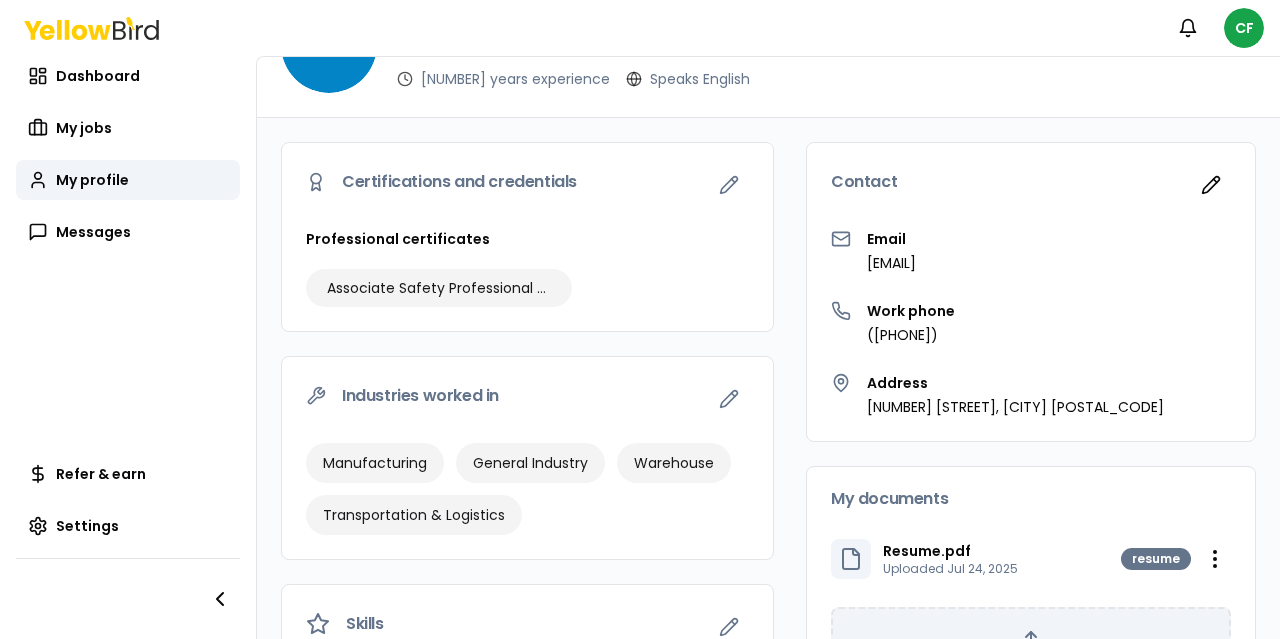 scroll, scrollTop: 0, scrollLeft: 0, axis: both 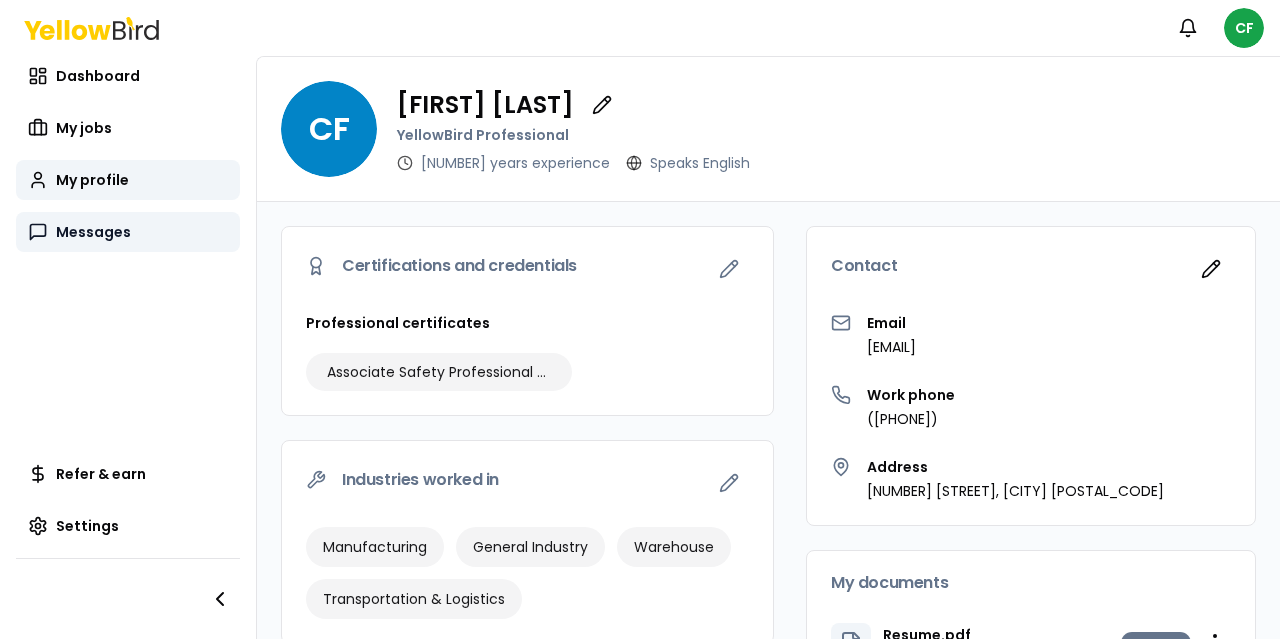 click on "Messages" at bounding box center [93, 232] 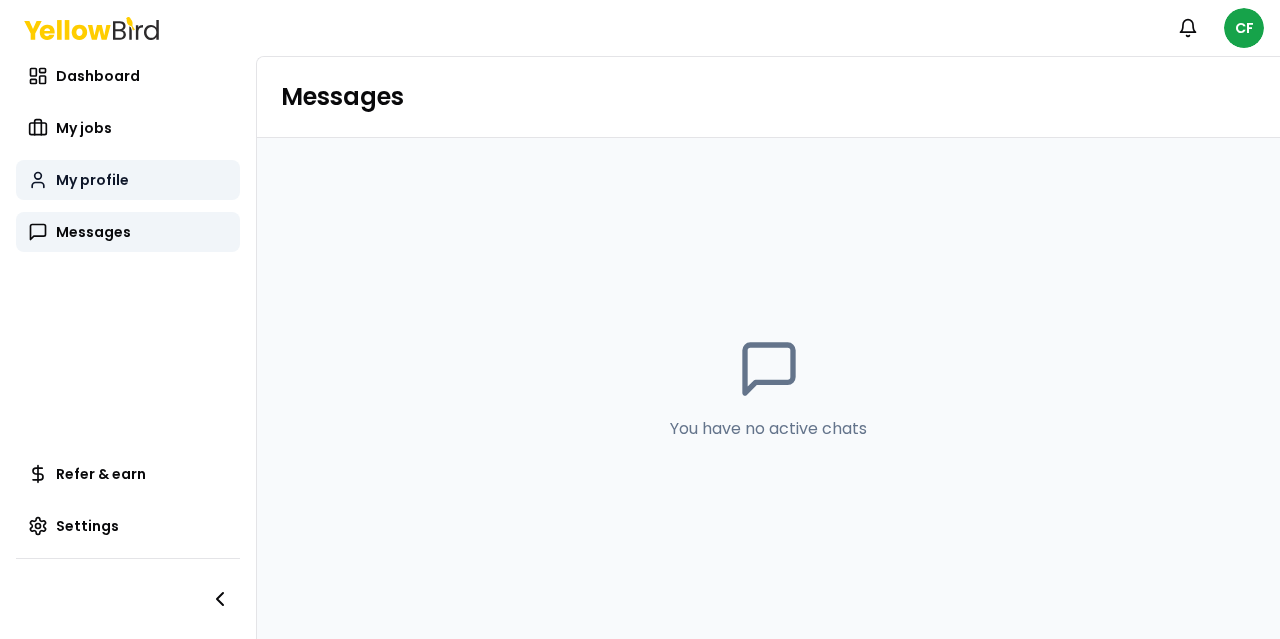 click on "My profile" at bounding box center [92, 180] 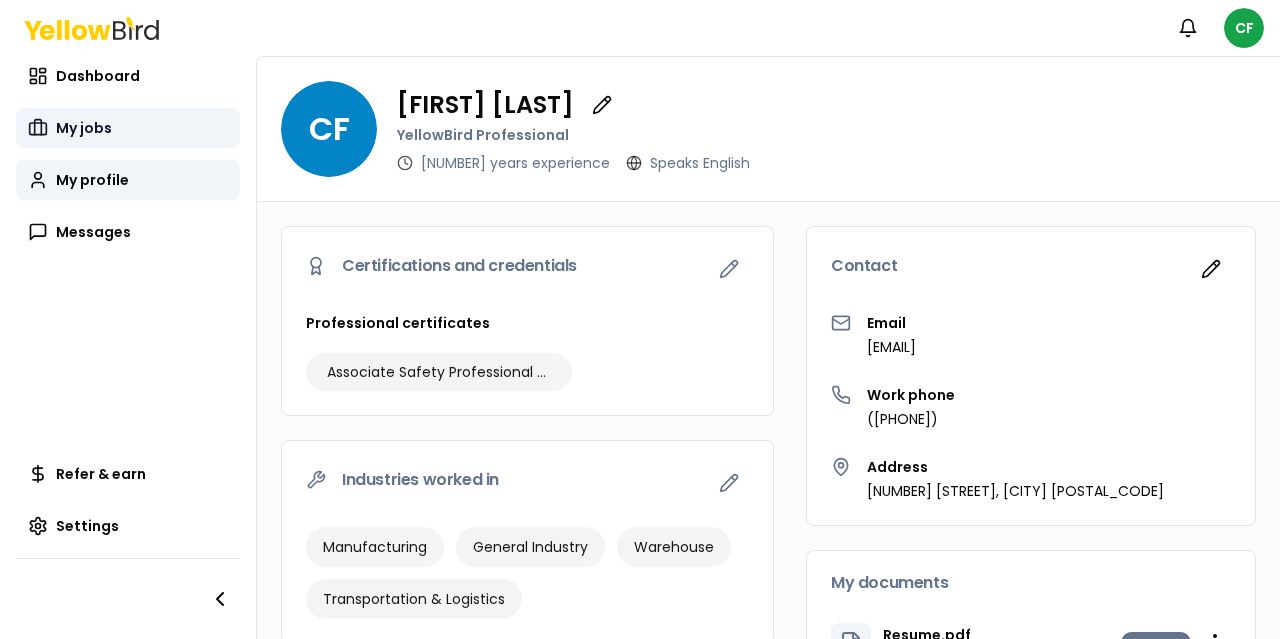 click on "My jobs" at bounding box center [84, 128] 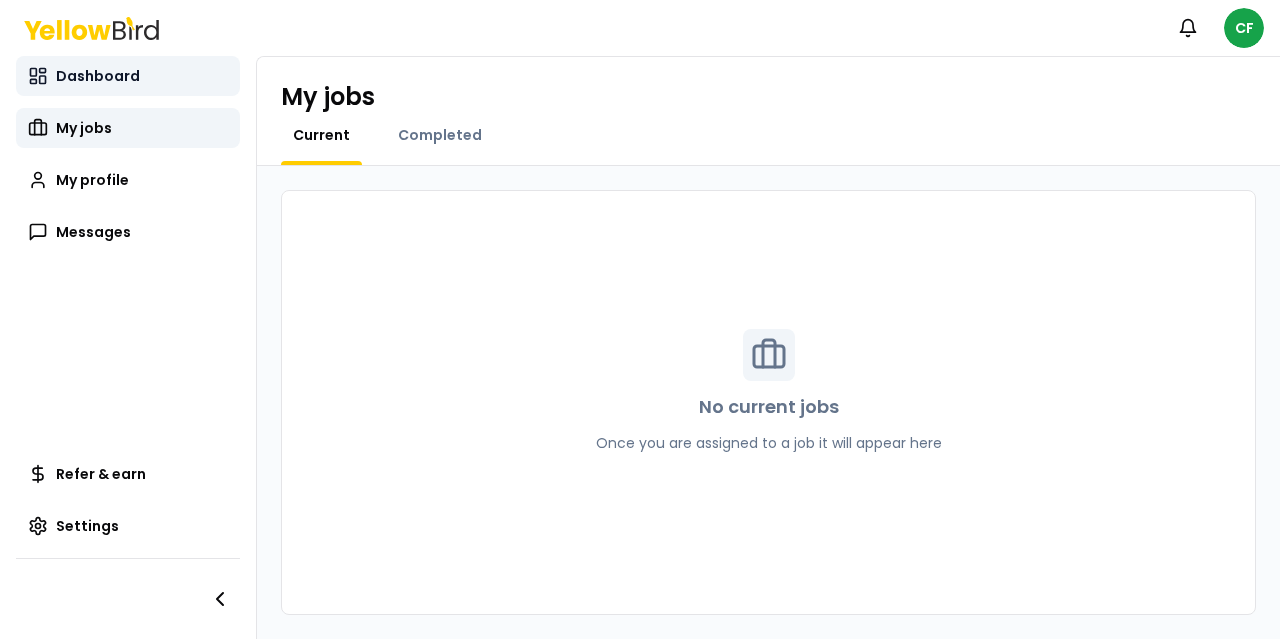 click on "Dashboard" at bounding box center [128, 76] 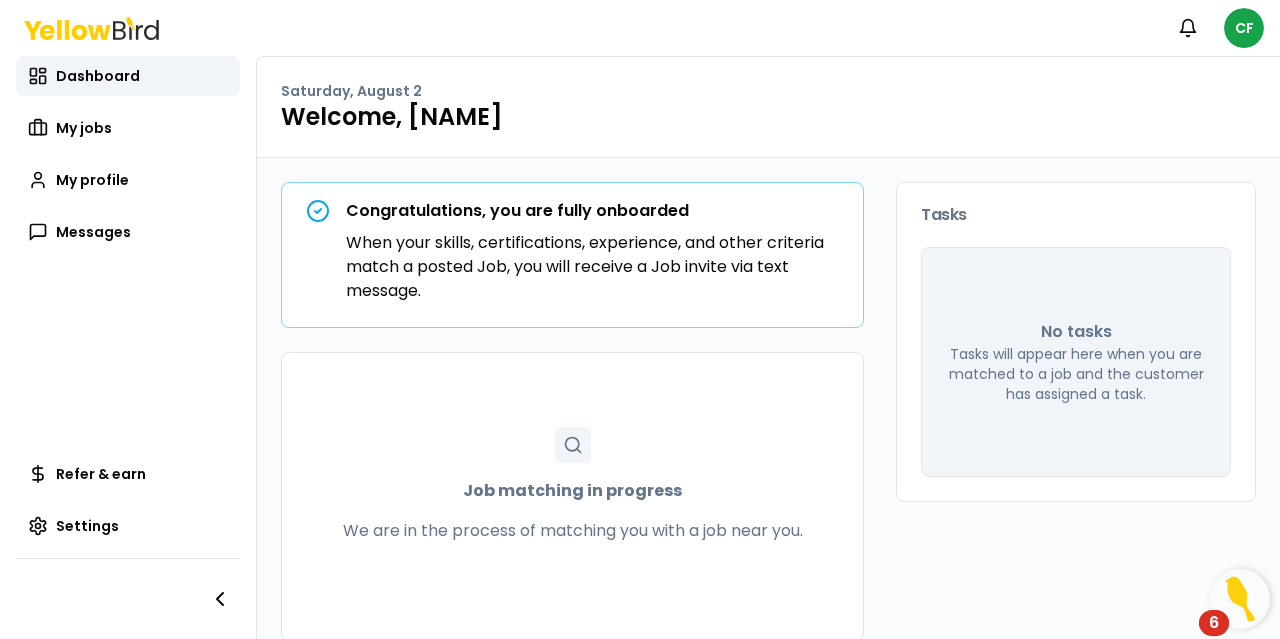 click on "When your skills, certifications, experience, and other criteria match a posted Job, you will receive a Job invite via text message." at bounding box center [592, 267] 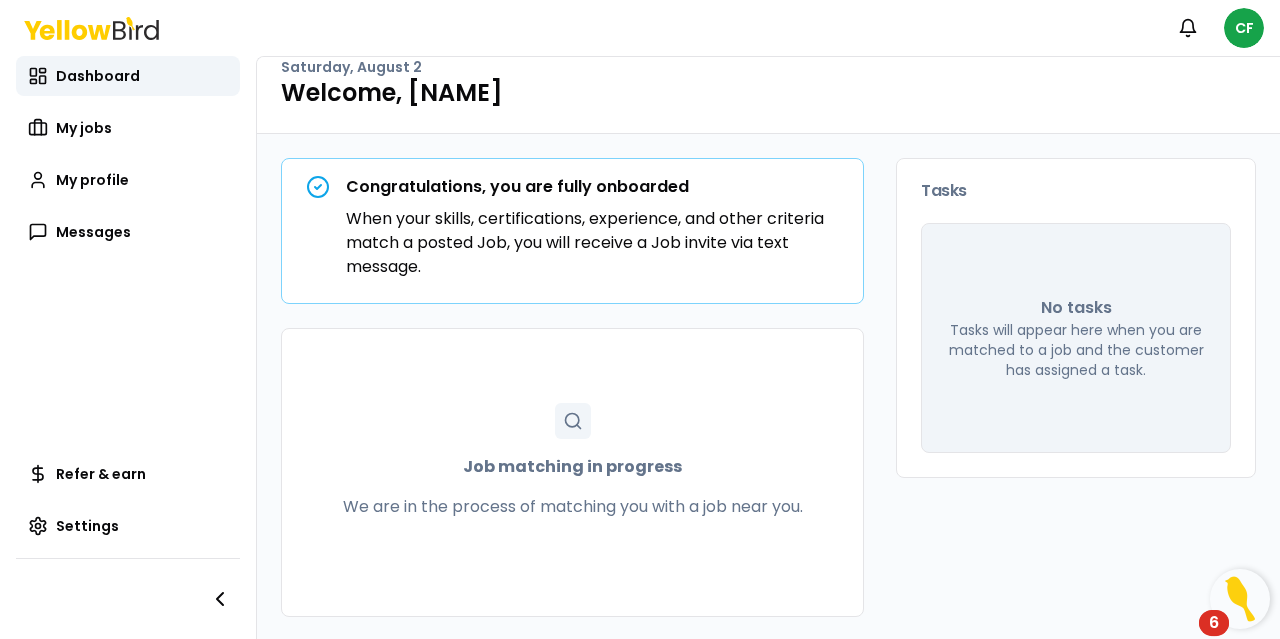 click on "6" at bounding box center (1214, 623) 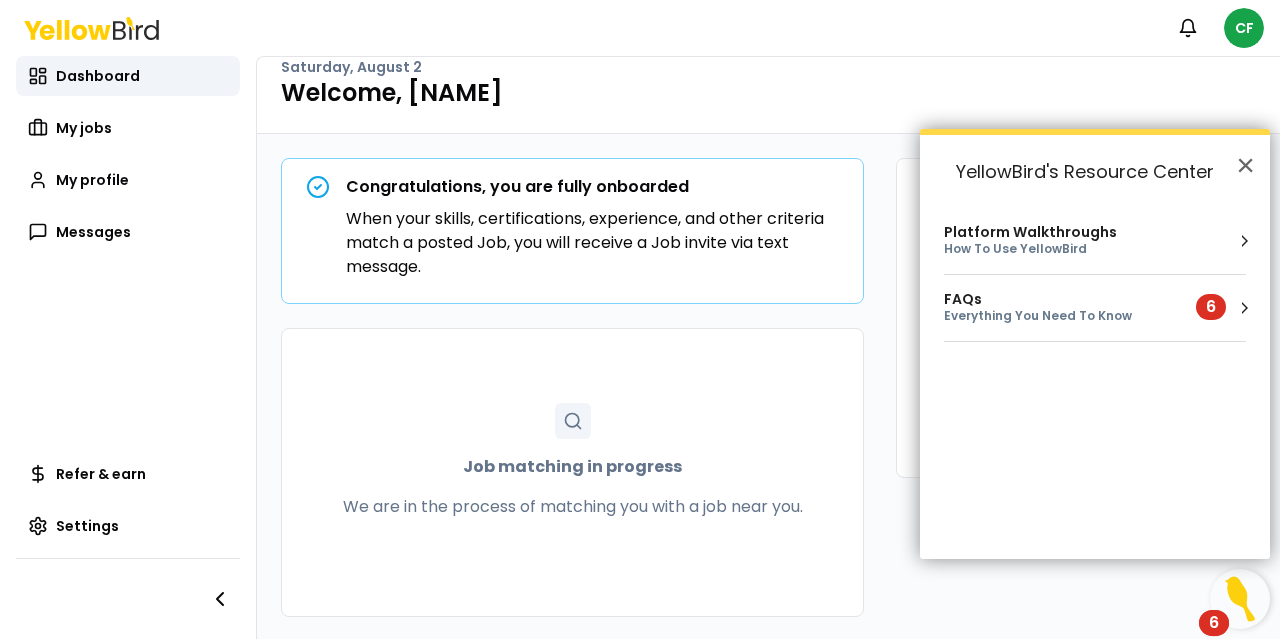 click on "FAQs" at bounding box center [1058, 299] 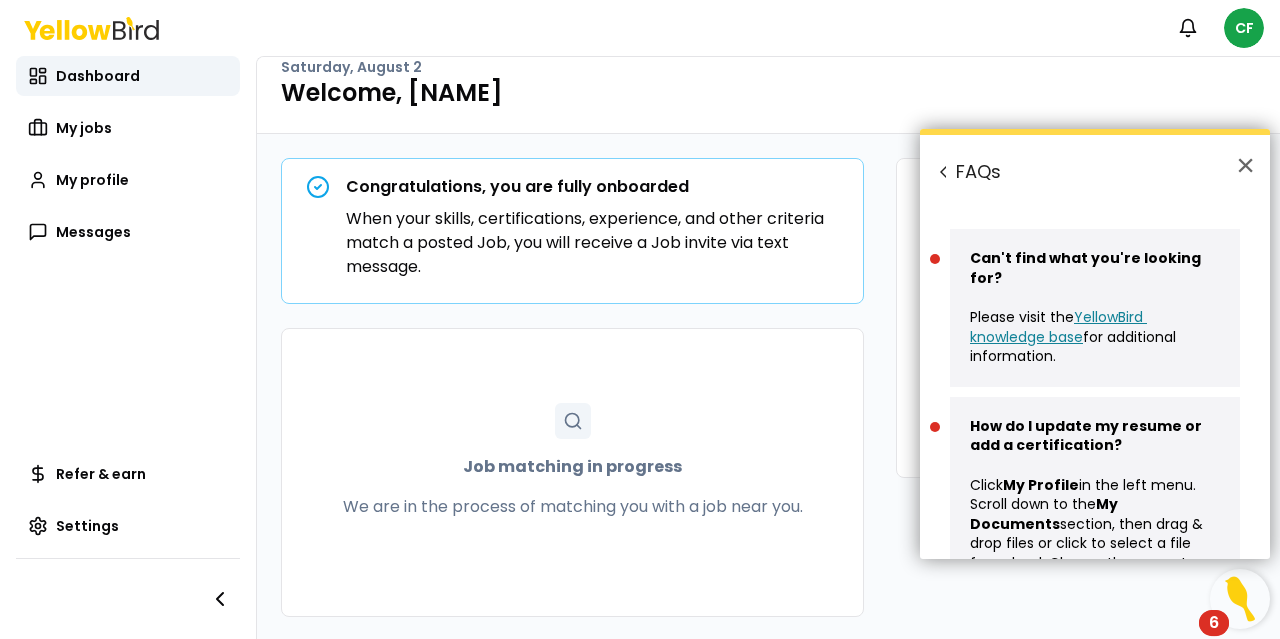 scroll, scrollTop: 0, scrollLeft: 0, axis: both 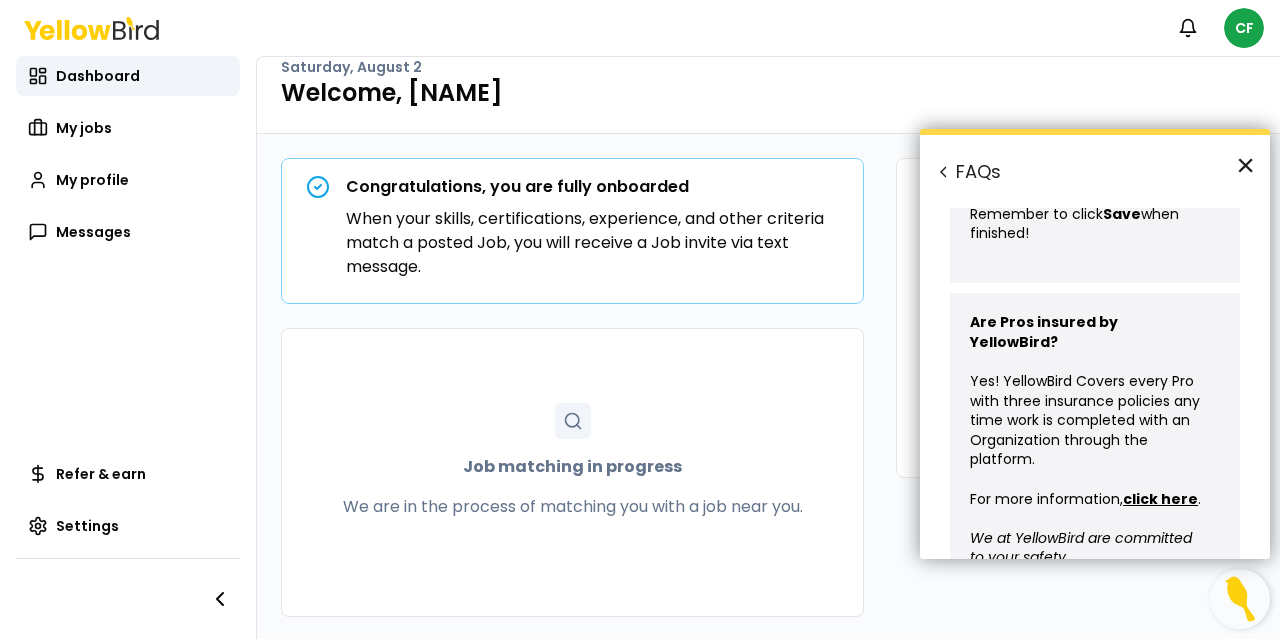 click on "×" at bounding box center (1245, 165) 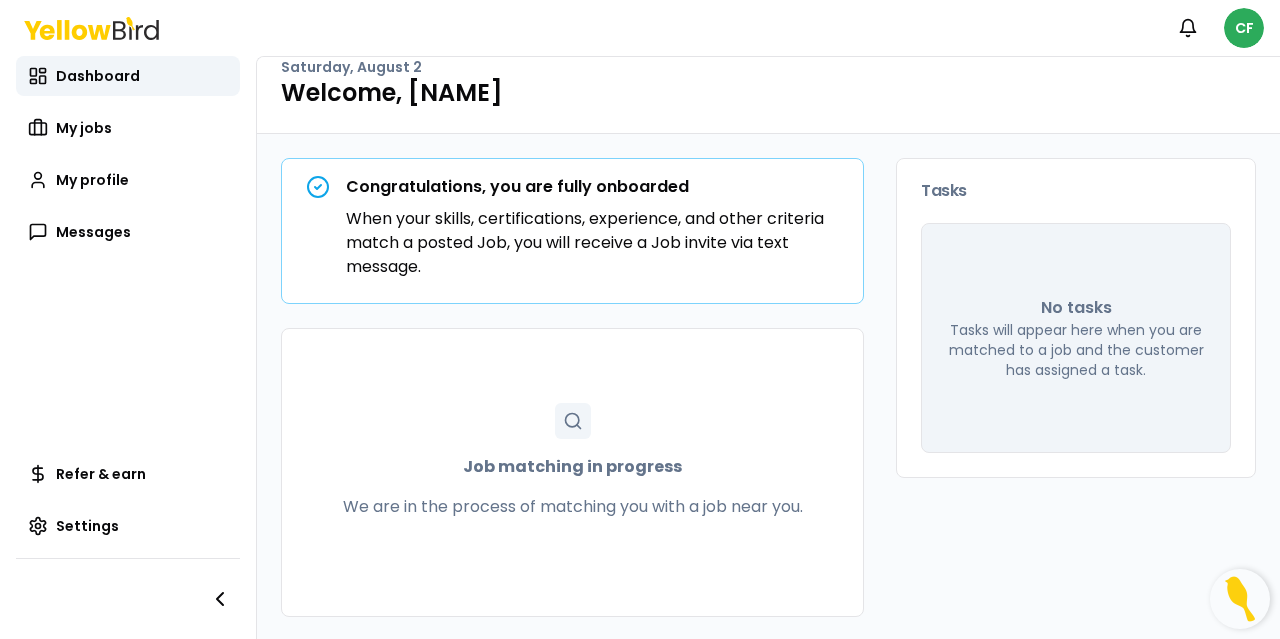click on "Notifications CF Dashboard My jobs My profile Messages Refer & earn Settings Saturday, August 2 Welcome, [NAME] Congratulations, you are fully onboarded When your skills, certifications, experience, and other criteria match a posted Job, you will receive a Job invite via text message. Job matching in progress We are in the process of matching you with a job near you. Tasks No tasks Tasks will appear here when you are matched to a job and the customer has assigned a task." at bounding box center (640, 319) 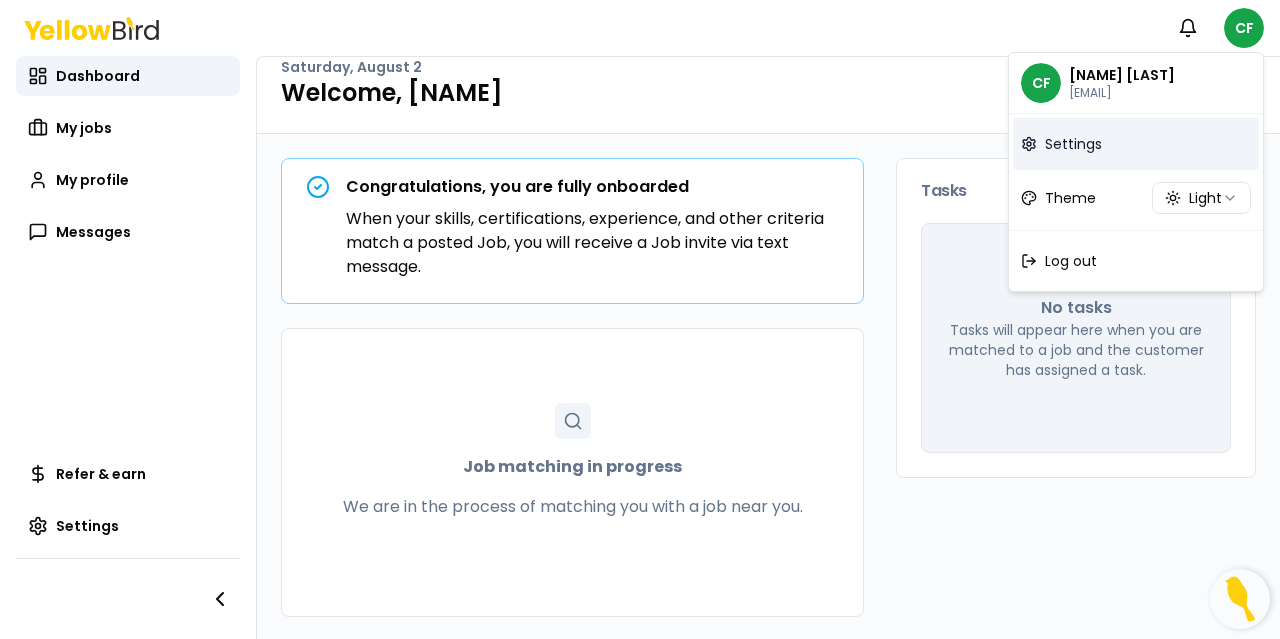 click on "Settings" at bounding box center (1136, 144) 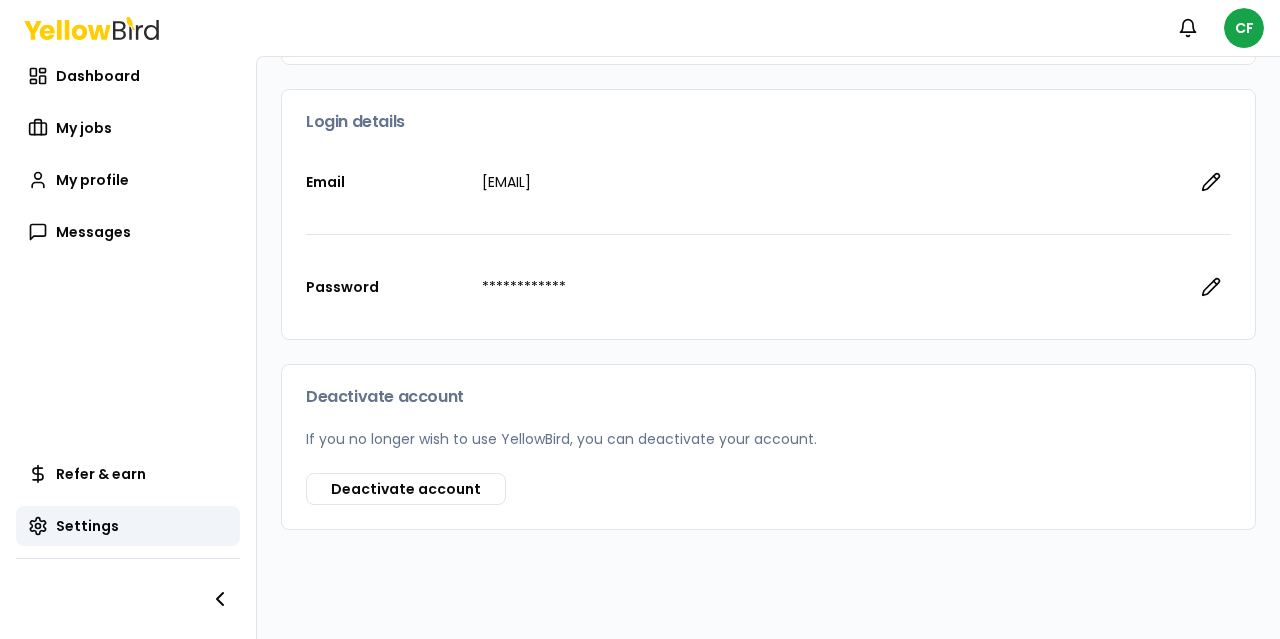 scroll, scrollTop: 0, scrollLeft: 0, axis: both 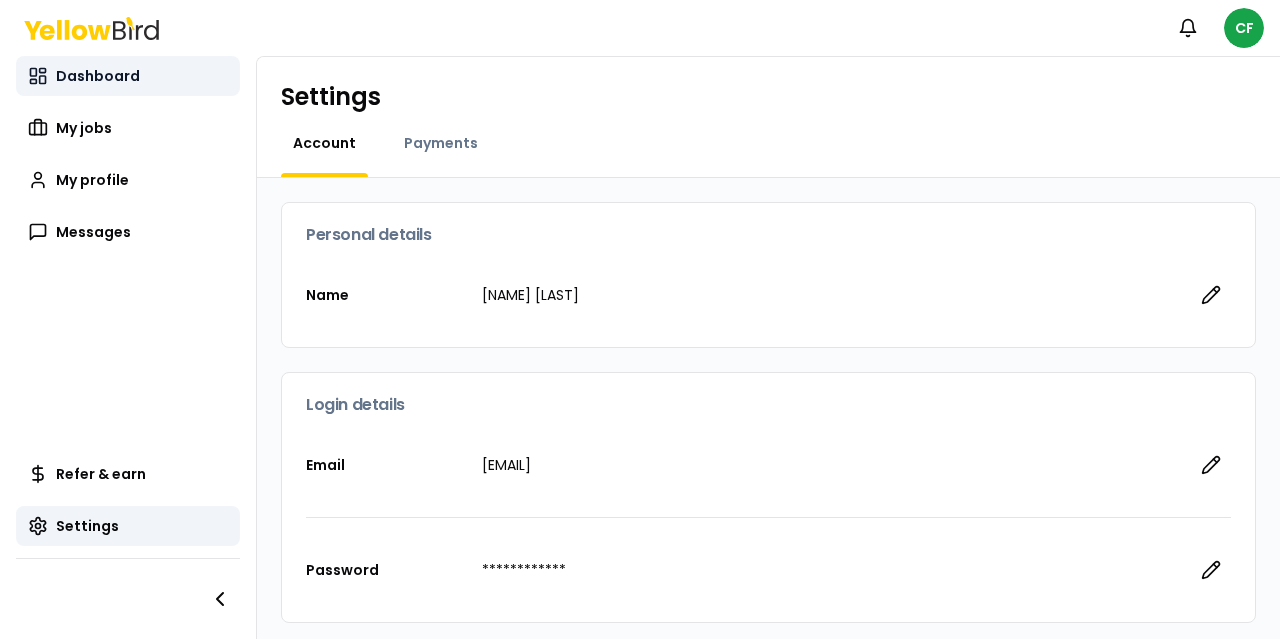 click on "Dashboard" at bounding box center (128, 76) 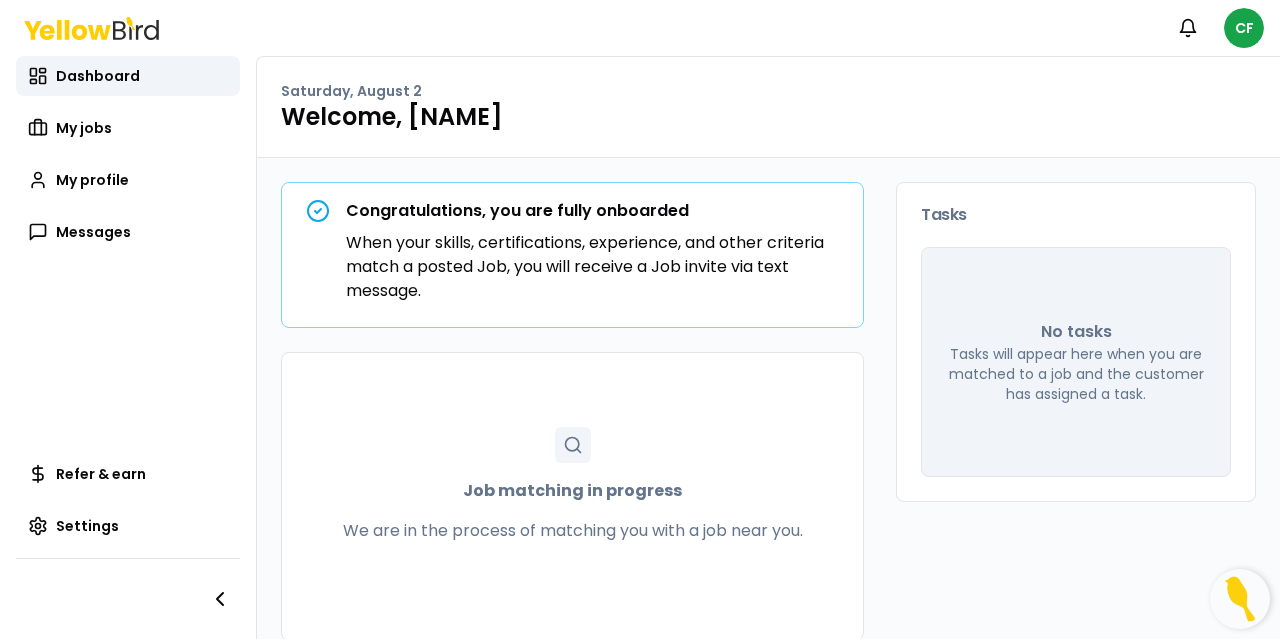 click on "Saturday, August 2 Welcome, [NAME]" at bounding box center (768, 107) 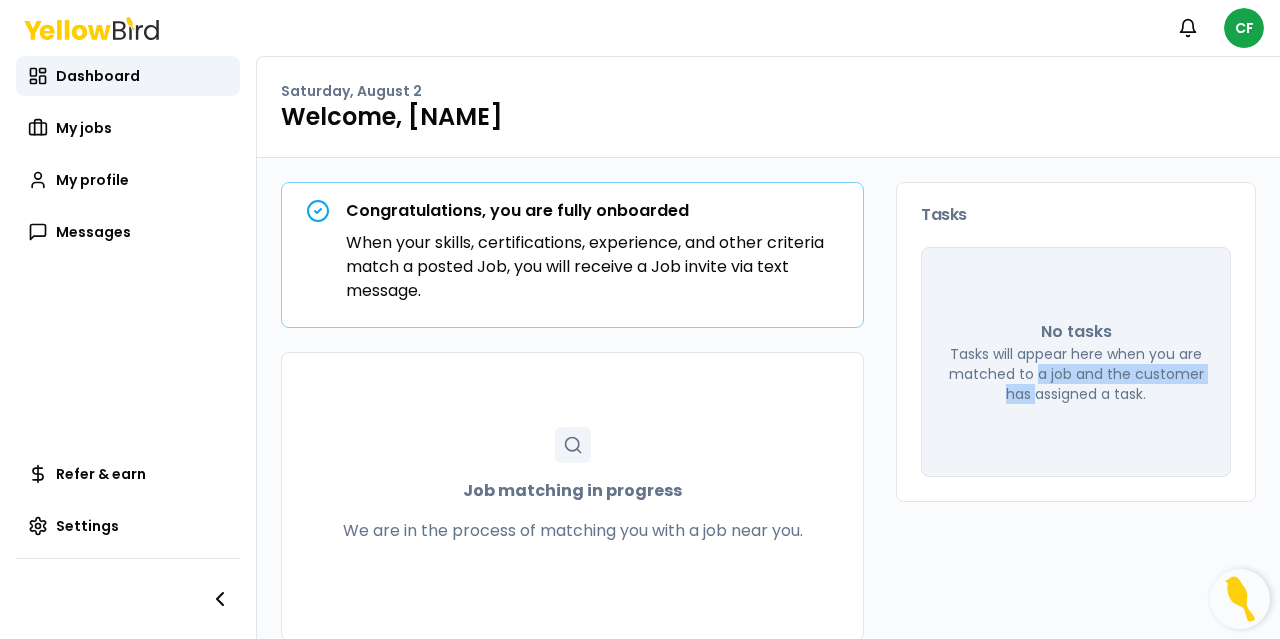 click on "Tasks will appear here when you are matched to a job and the customer has assigned a task." at bounding box center (1076, 374) 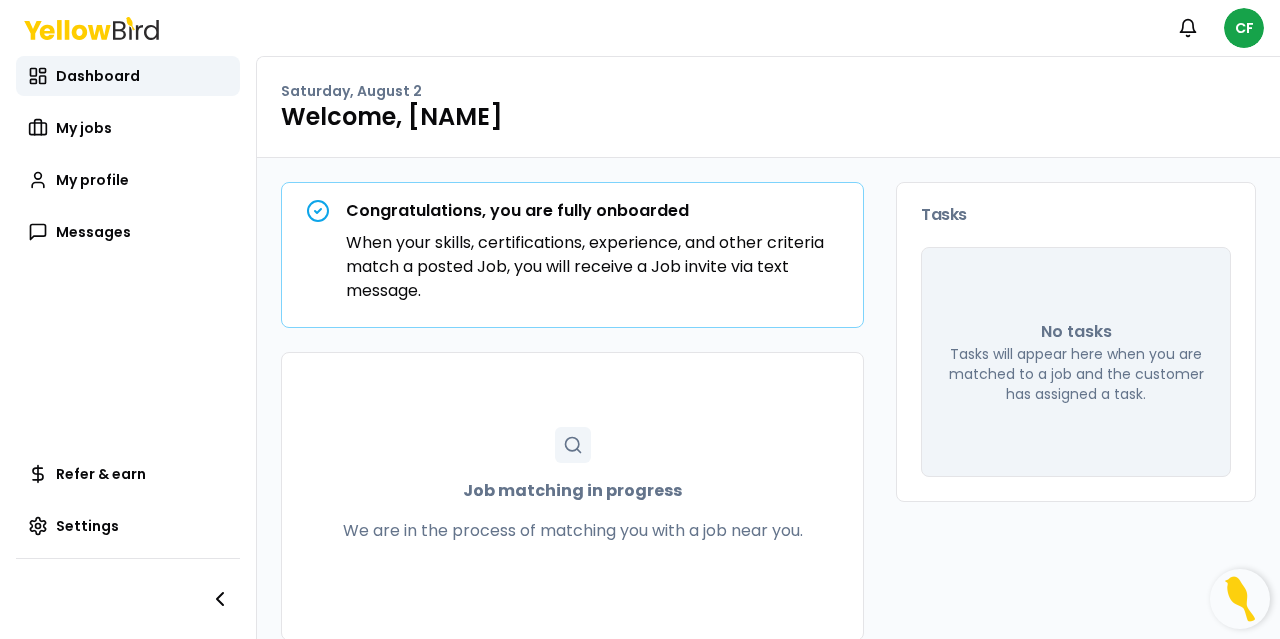 click on "Congratulations, you are fully onboarded When your skills, certifications, experience, and other criteria match a posted Job, you will receive a Job invite via text message." at bounding box center [592, 251] 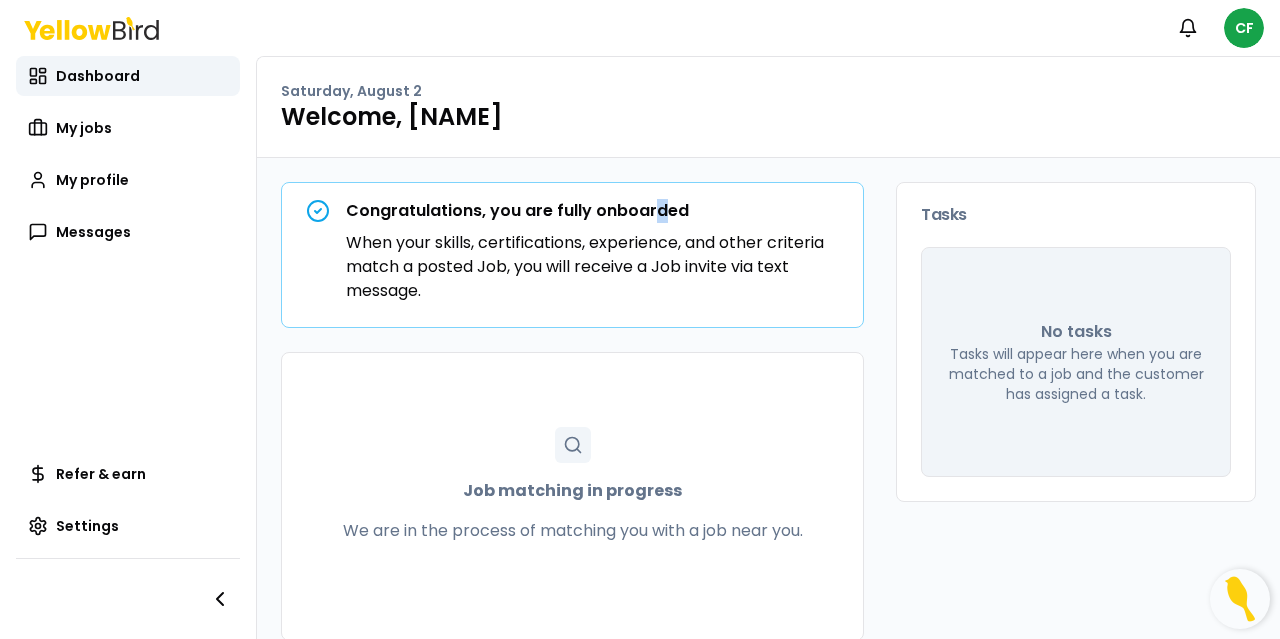 scroll, scrollTop: 24, scrollLeft: 0, axis: vertical 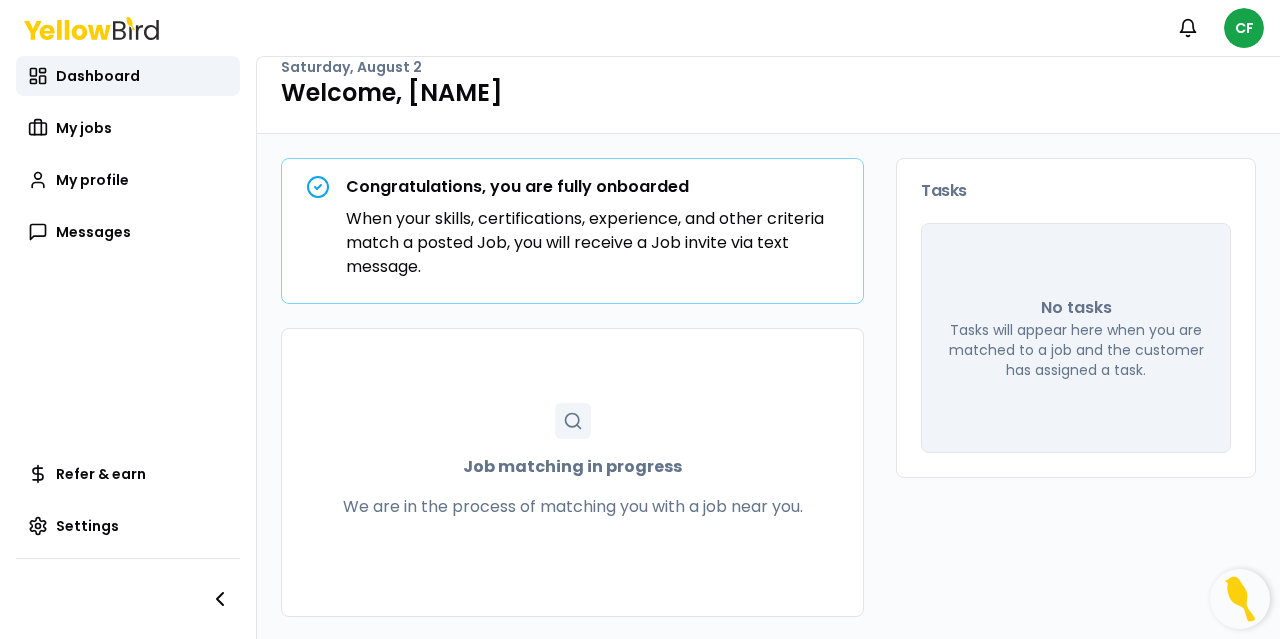 click 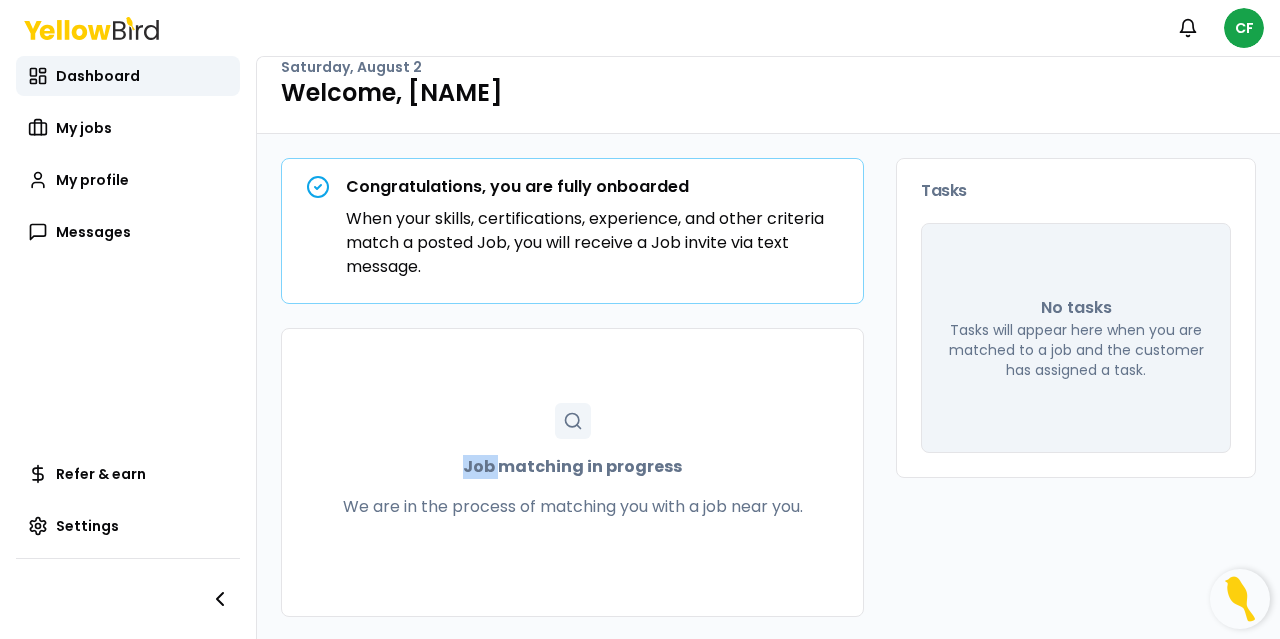 click 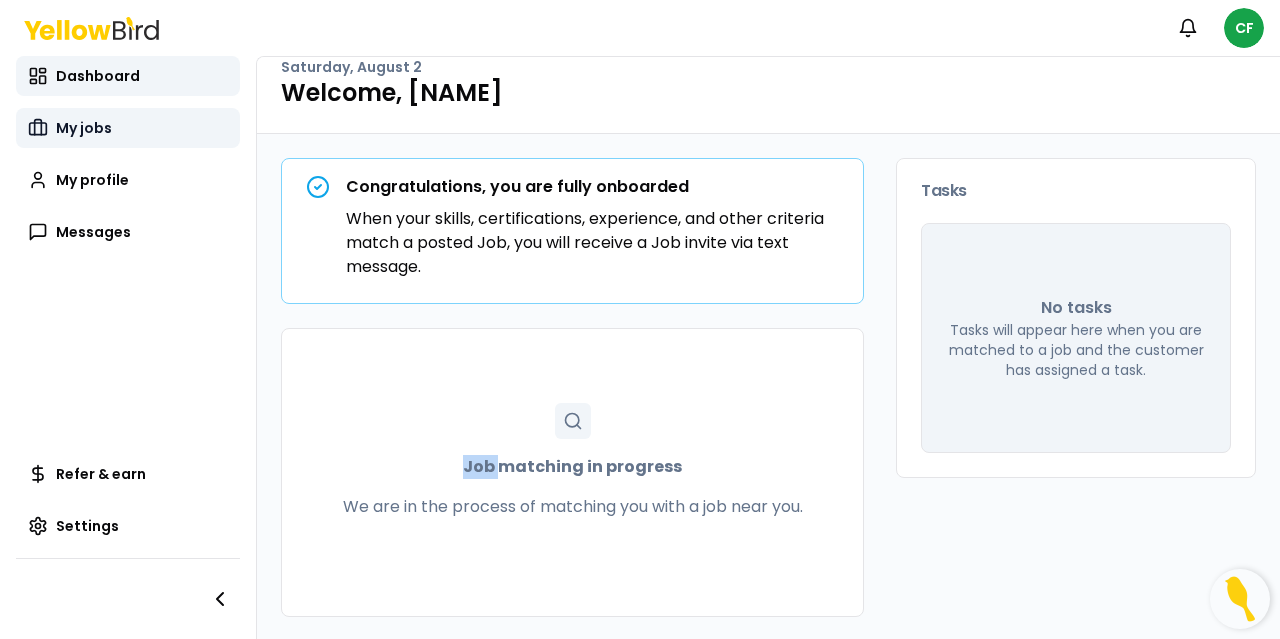 click on "My jobs" at bounding box center (84, 128) 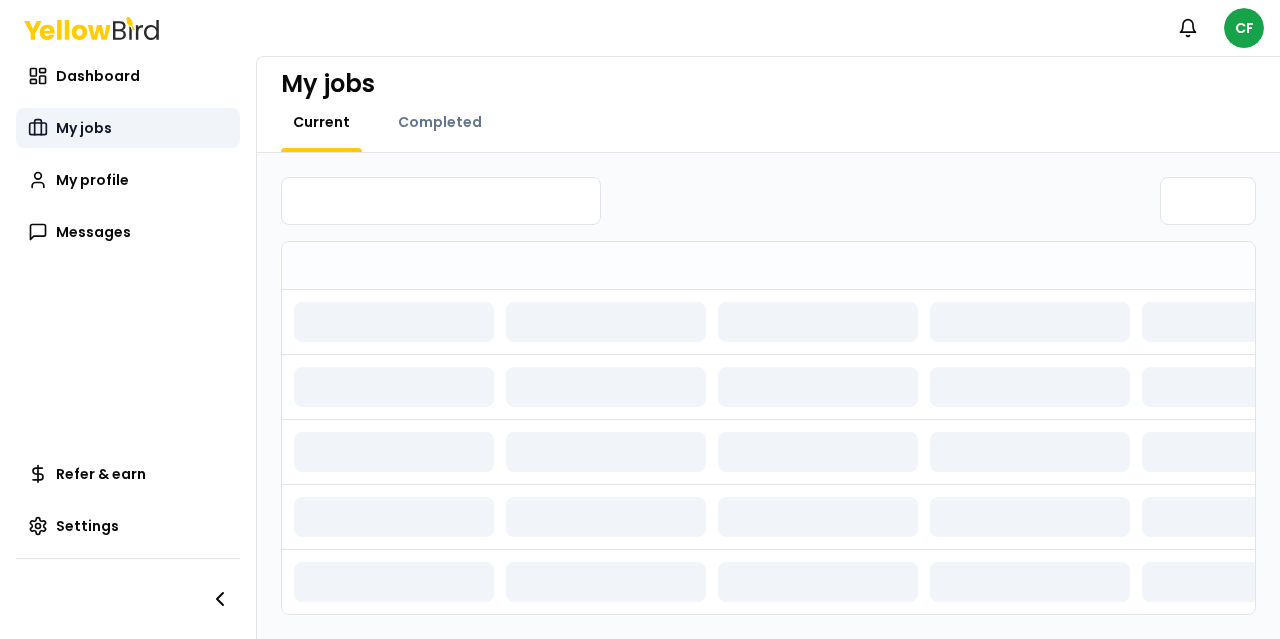 scroll, scrollTop: 0, scrollLeft: 0, axis: both 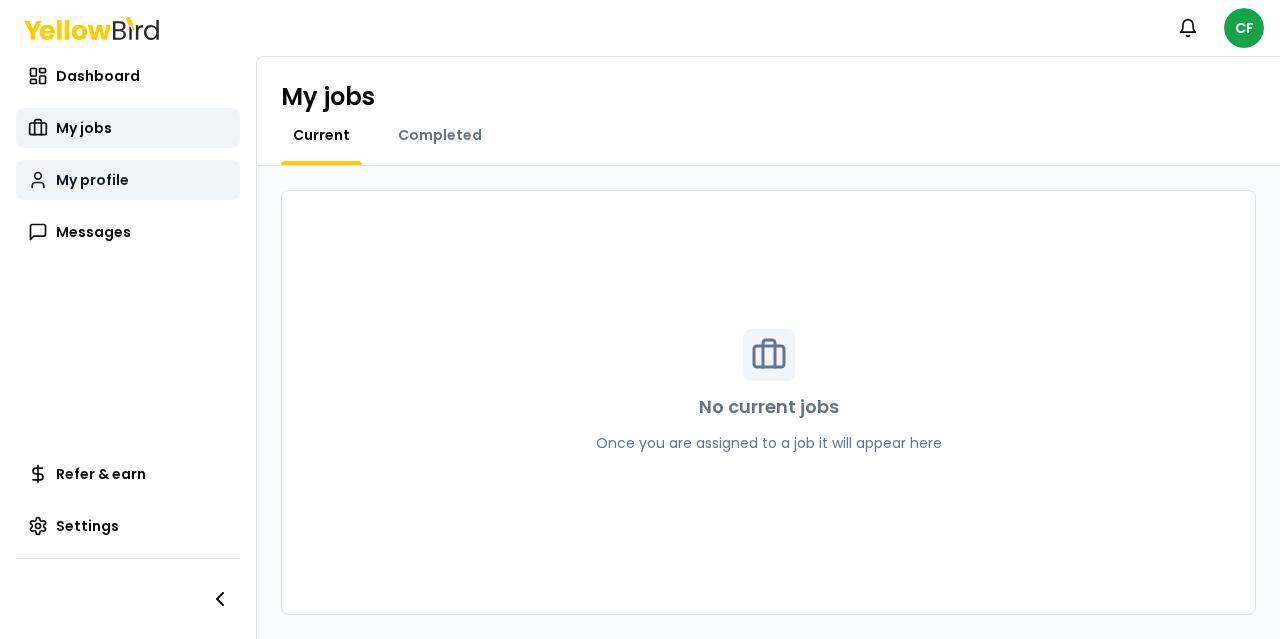click on "My profile" at bounding box center (128, 180) 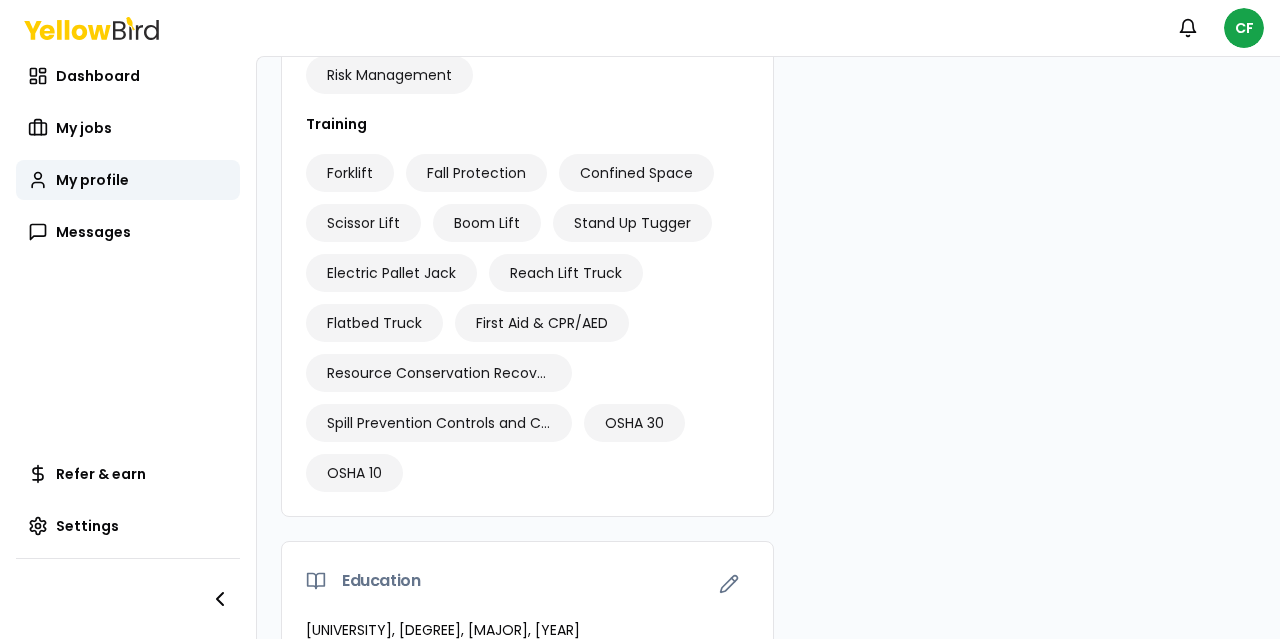 scroll, scrollTop: 870, scrollLeft: 0, axis: vertical 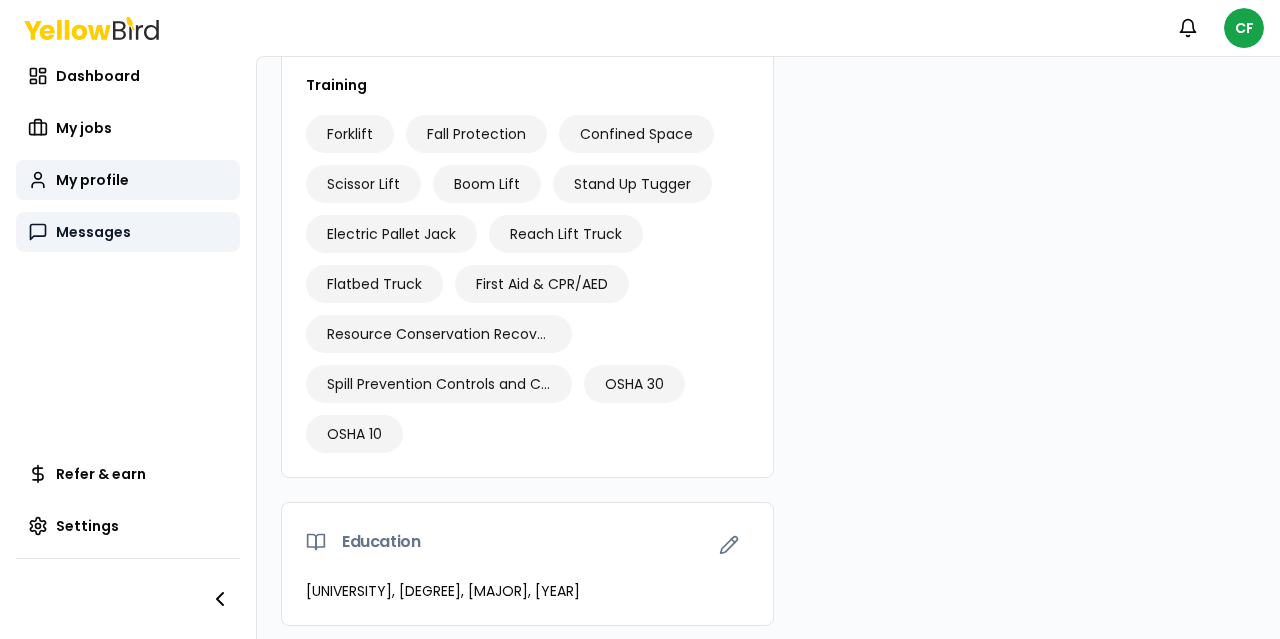 click on "Messages" at bounding box center [93, 232] 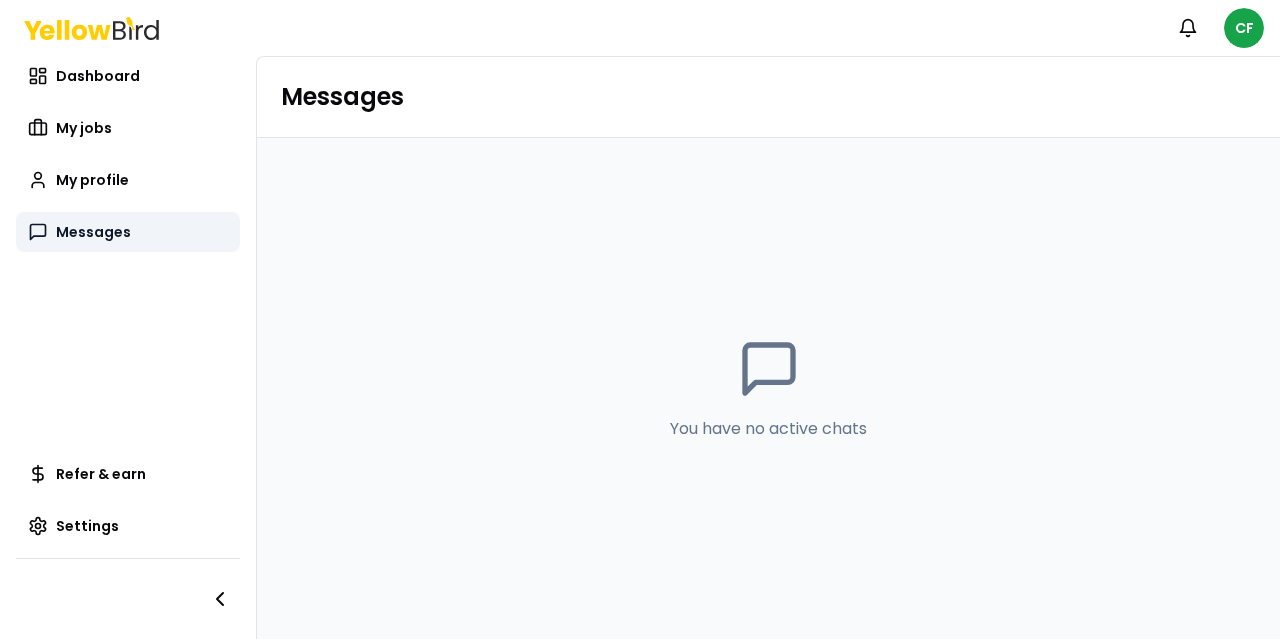 click on "Messages" at bounding box center (93, 232) 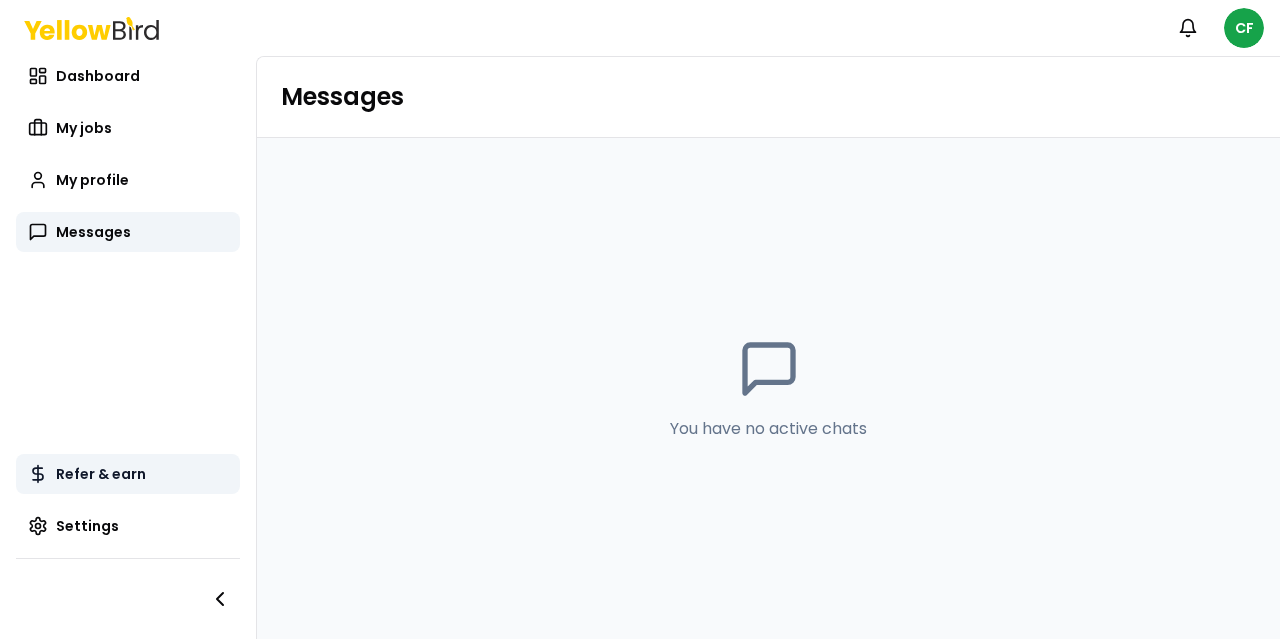 click on "Refer & earn" at bounding box center (101, 474) 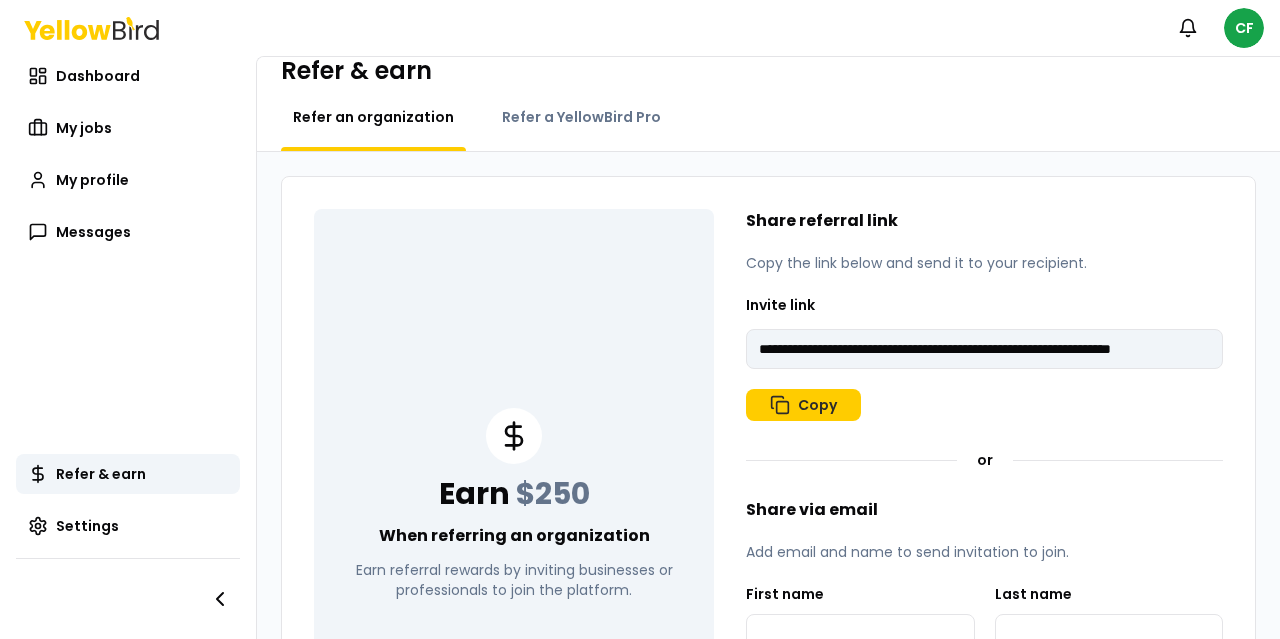 scroll, scrollTop: 0, scrollLeft: 0, axis: both 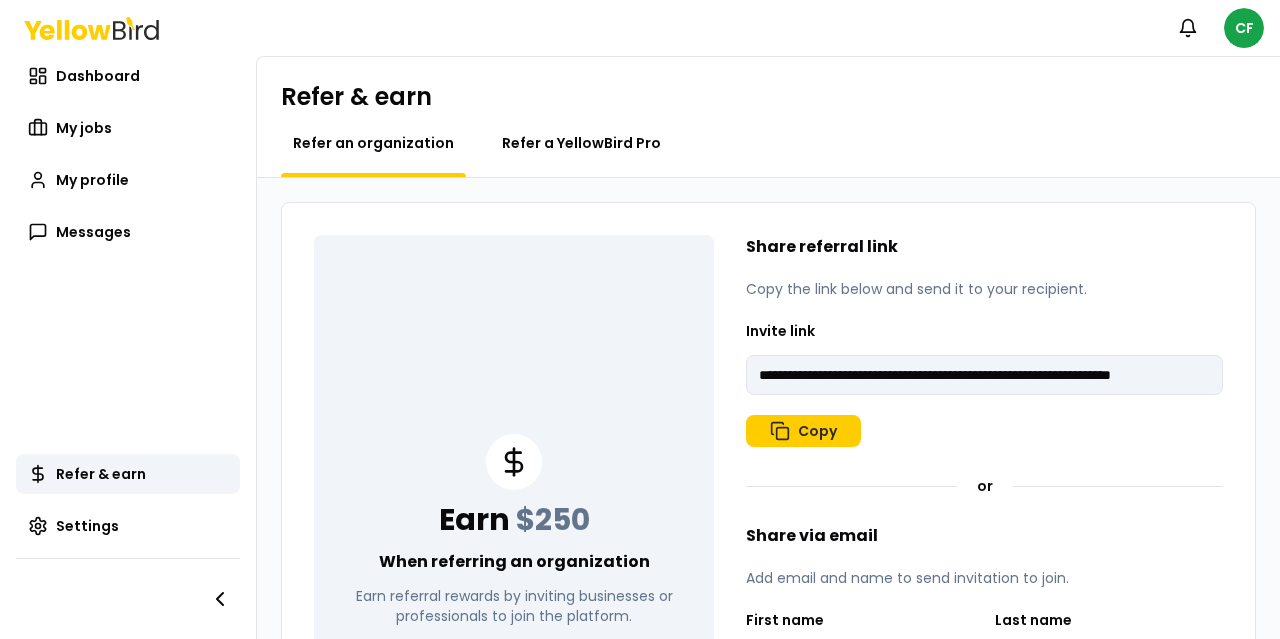 click on "Refer a YellowBird Pro" at bounding box center [581, 143] 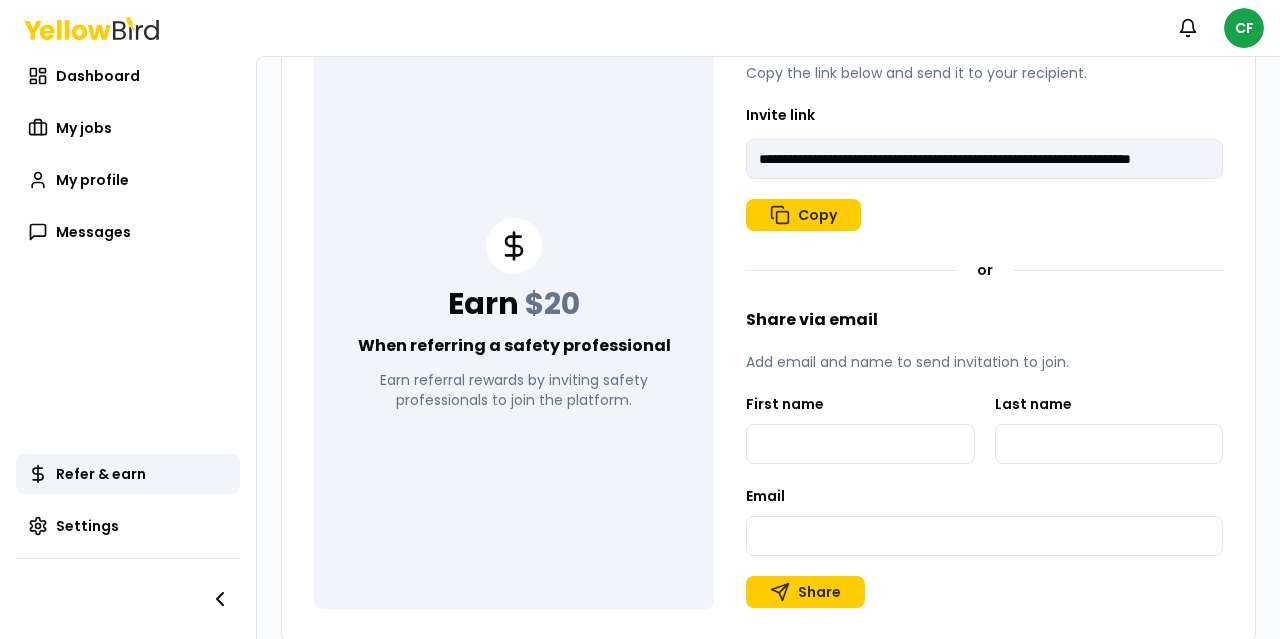 scroll, scrollTop: 0, scrollLeft: 0, axis: both 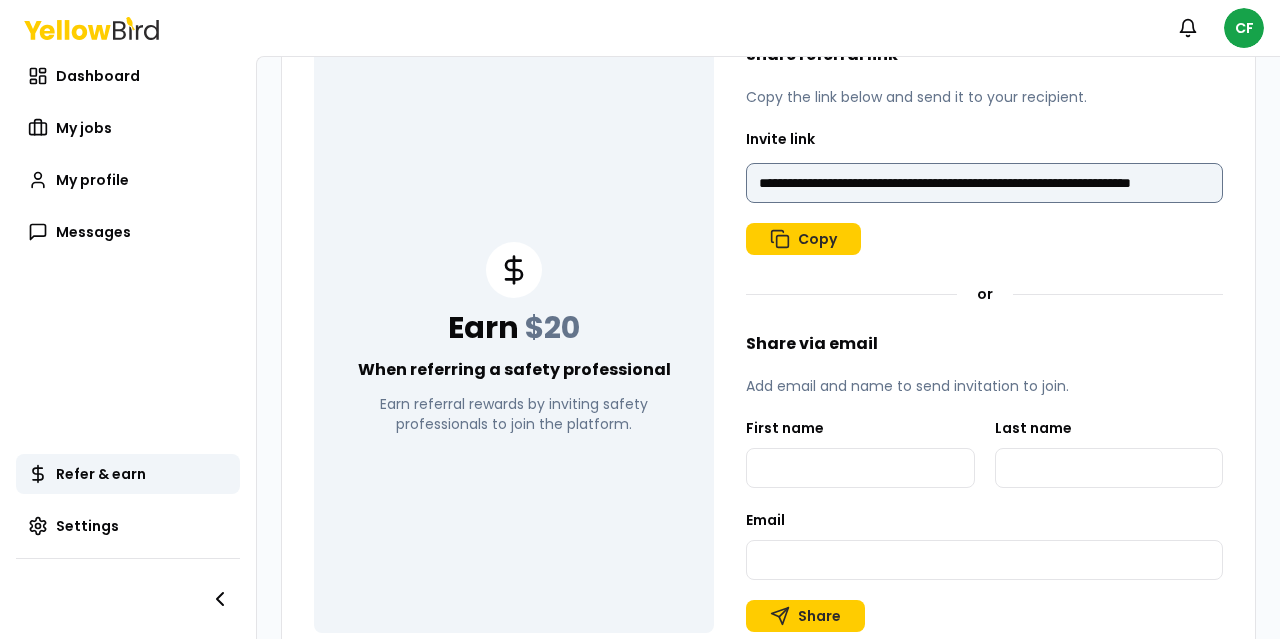 click on "**********" at bounding box center [984, 183] 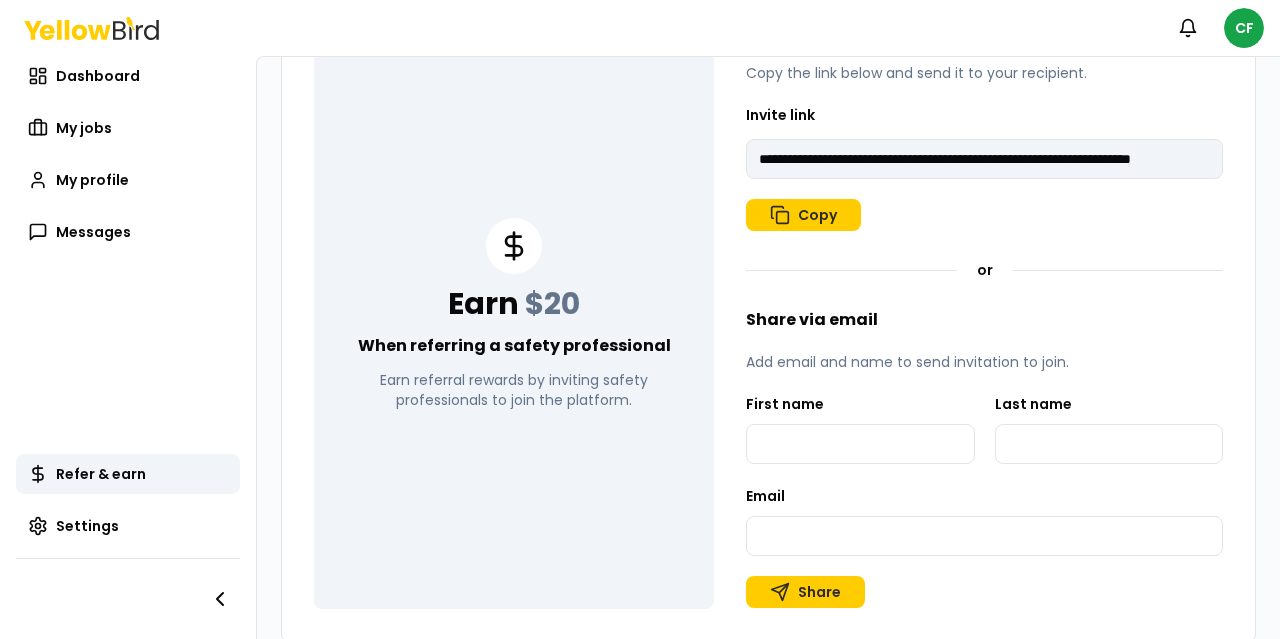 scroll, scrollTop: 0, scrollLeft: 0, axis: both 